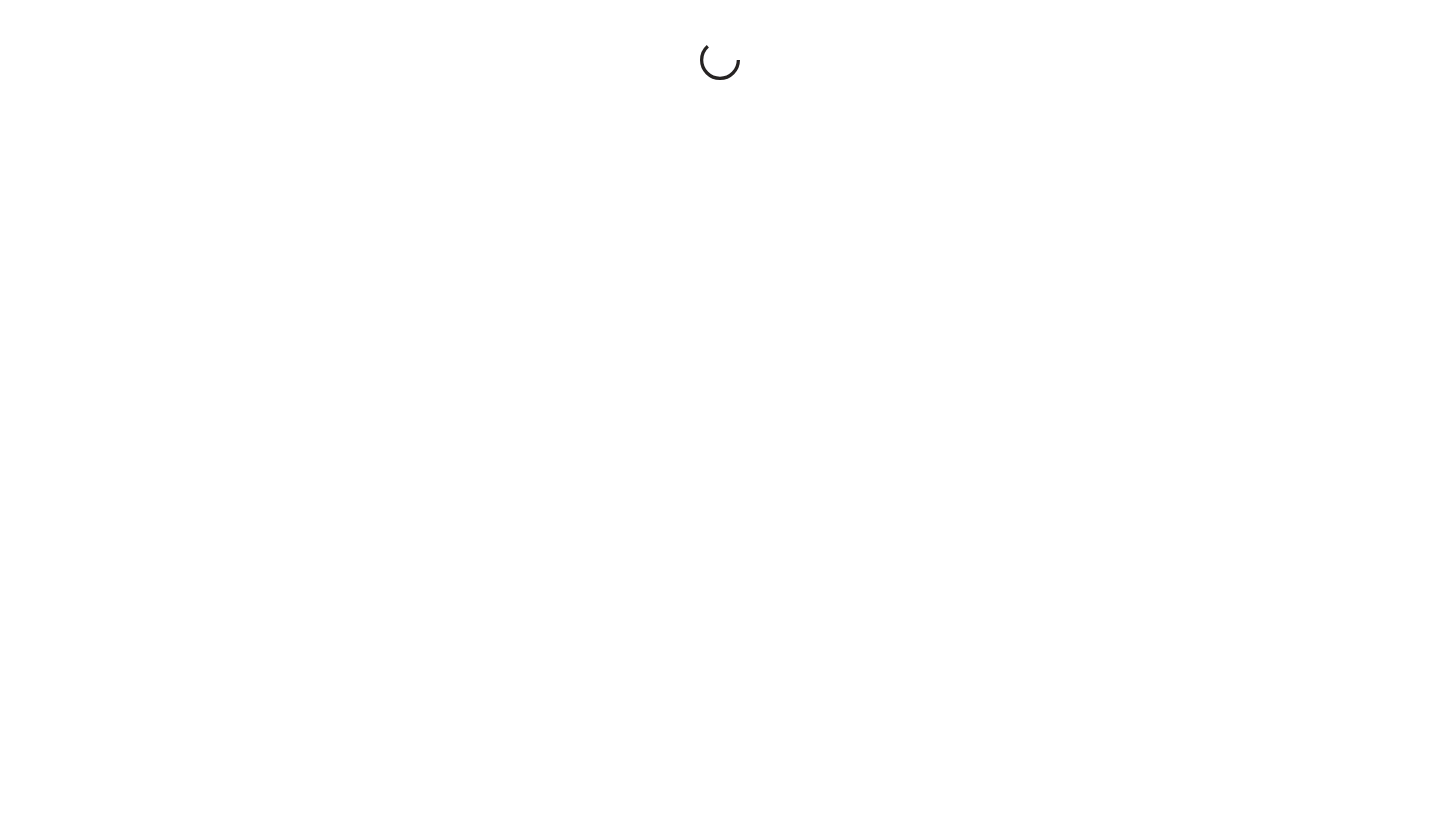 scroll, scrollTop: 0, scrollLeft: 0, axis: both 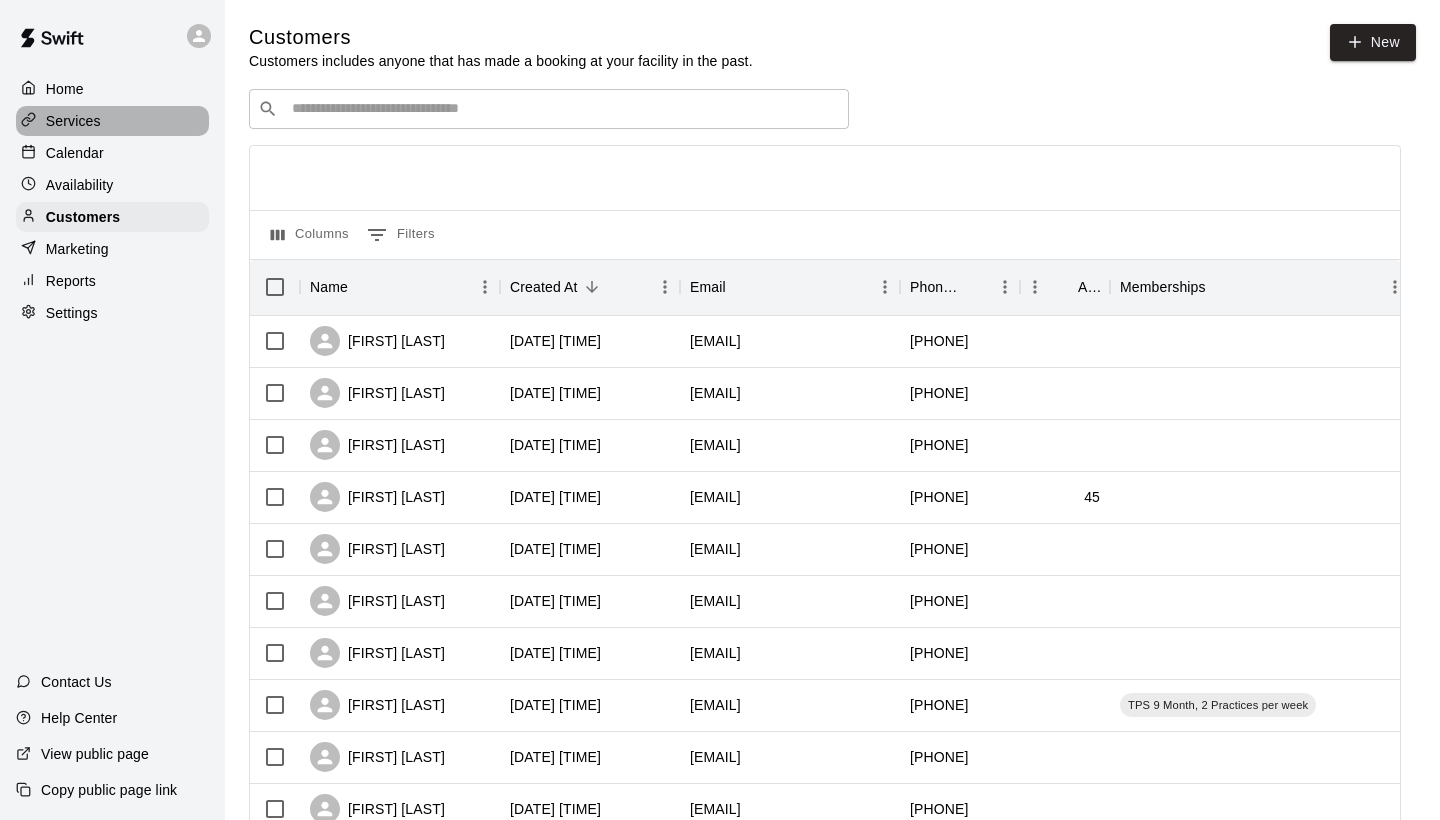 click on "Services" at bounding box center [73, 121] 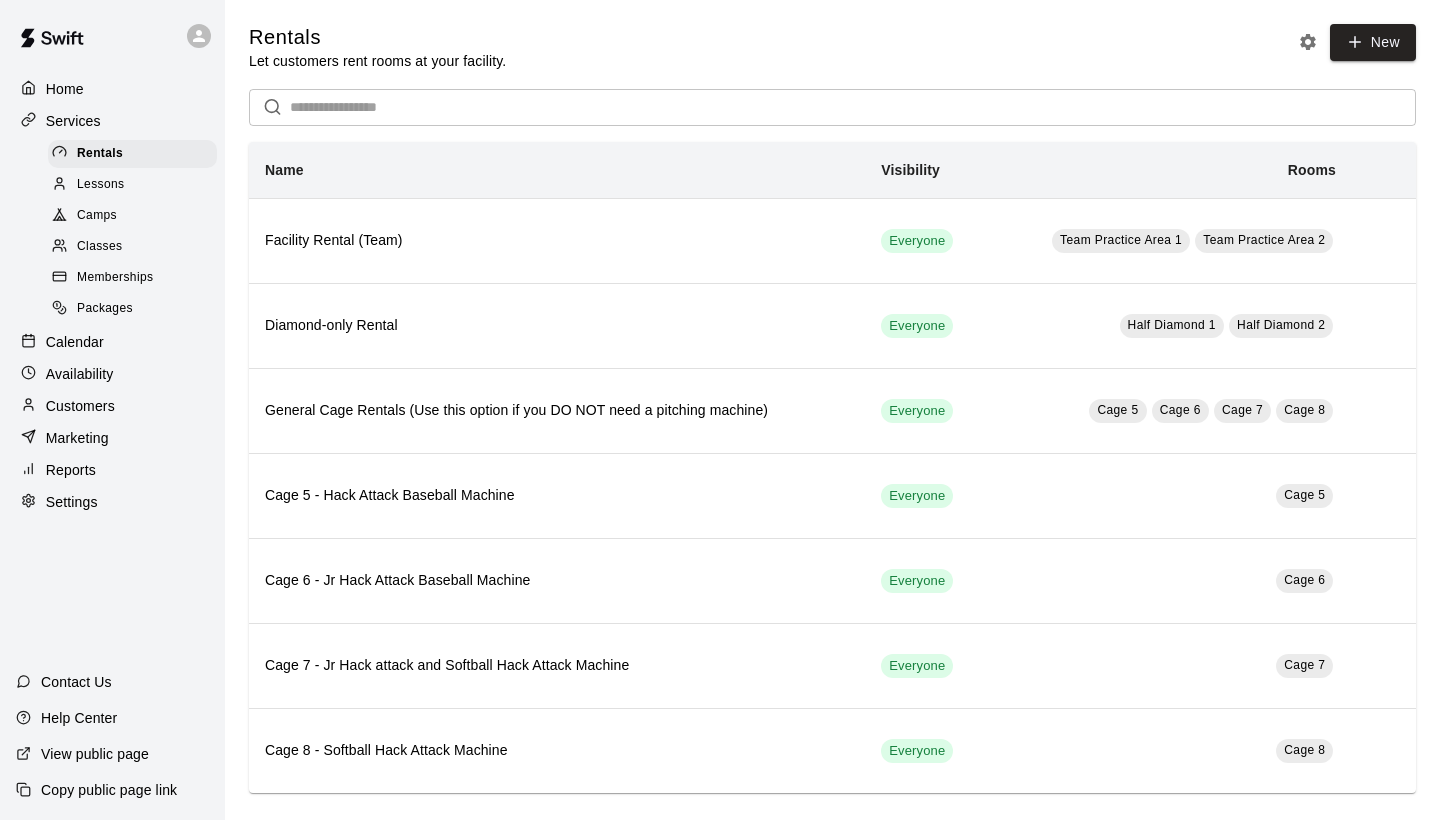 click on "Memberships" at bounding box center [115, 278] 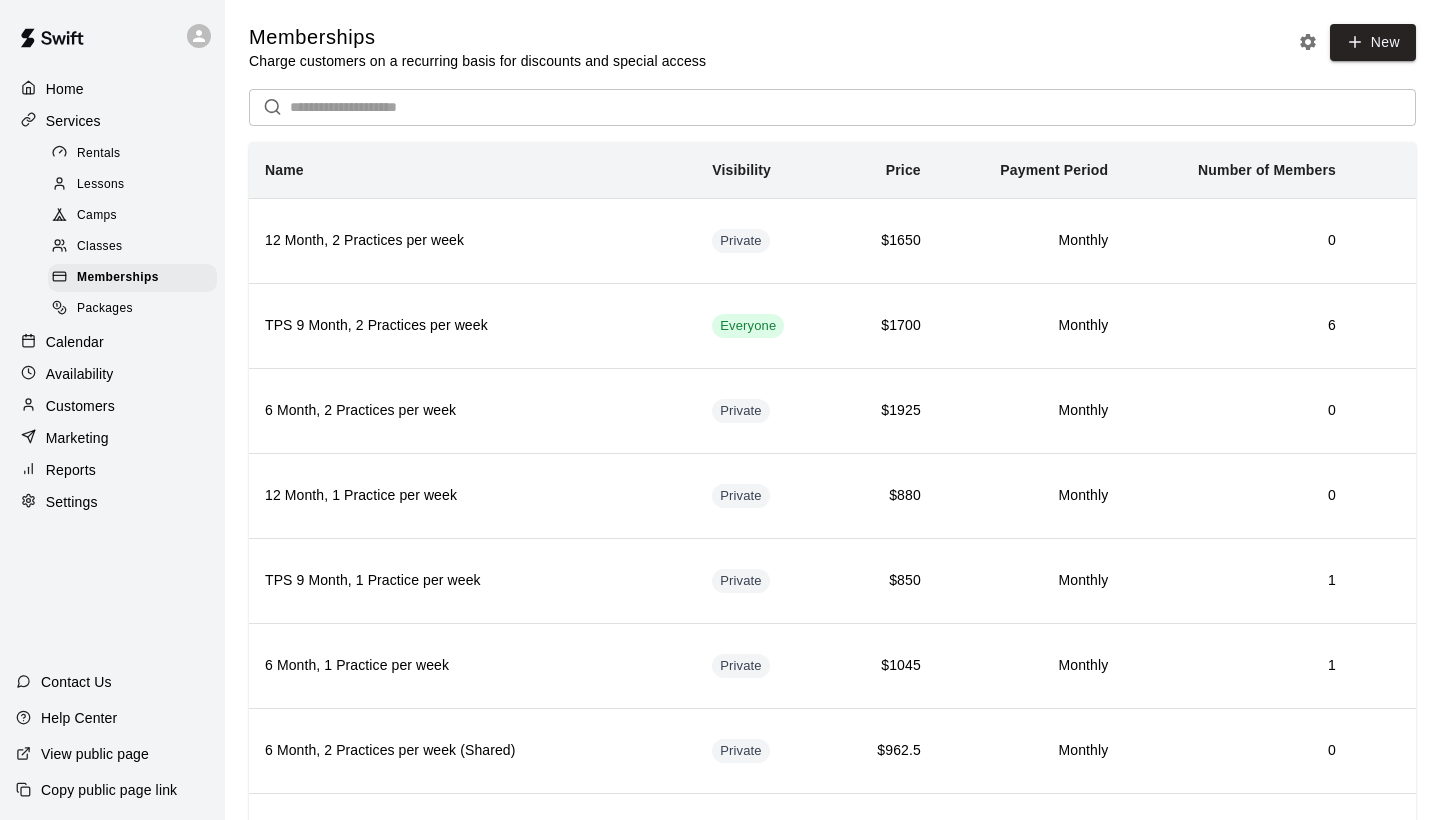 scroll, scrollTop: 0, scrollLeft: 0, axis: both 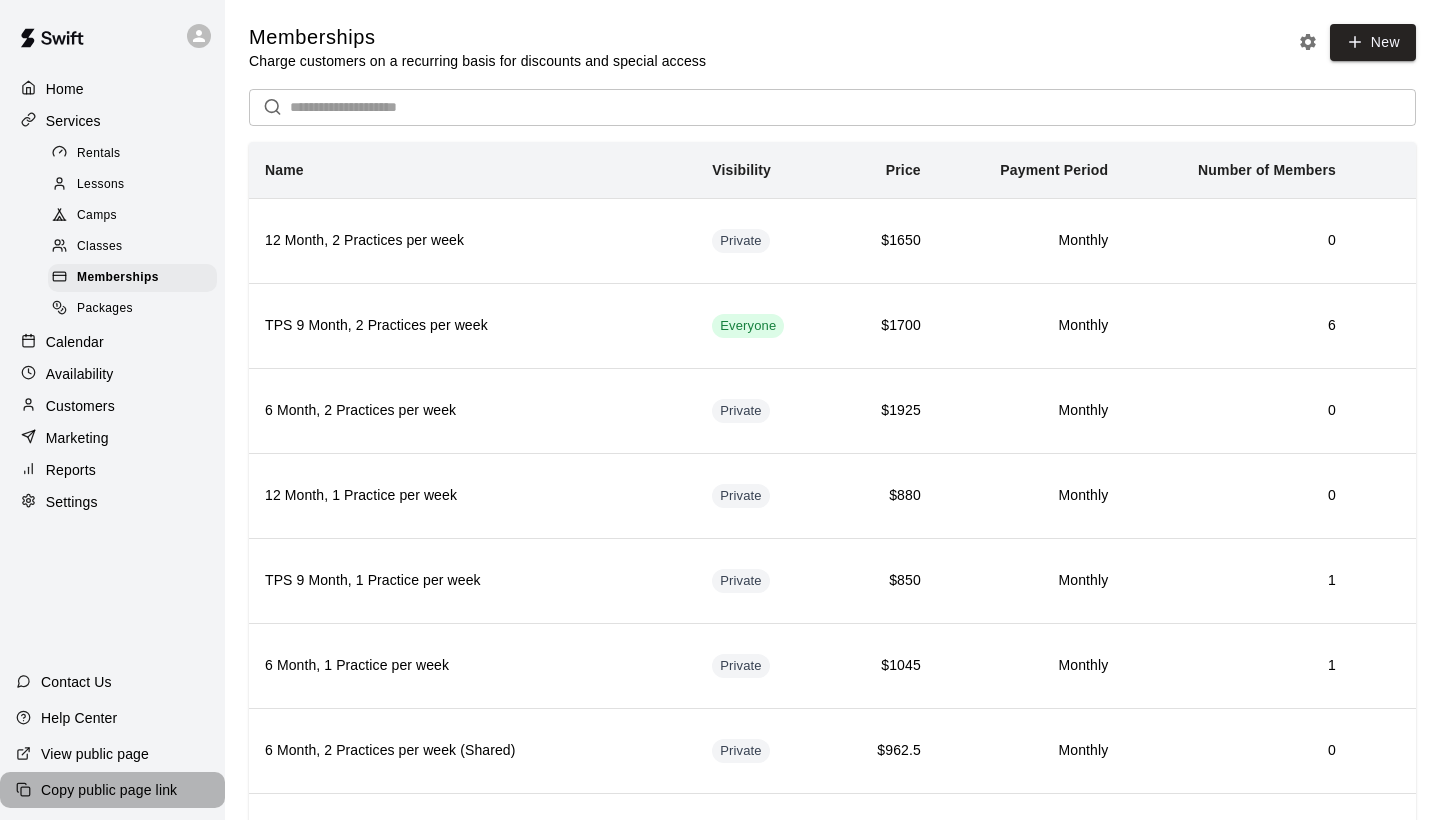 click on "Copy public page link" at bounding box center [109, 790] 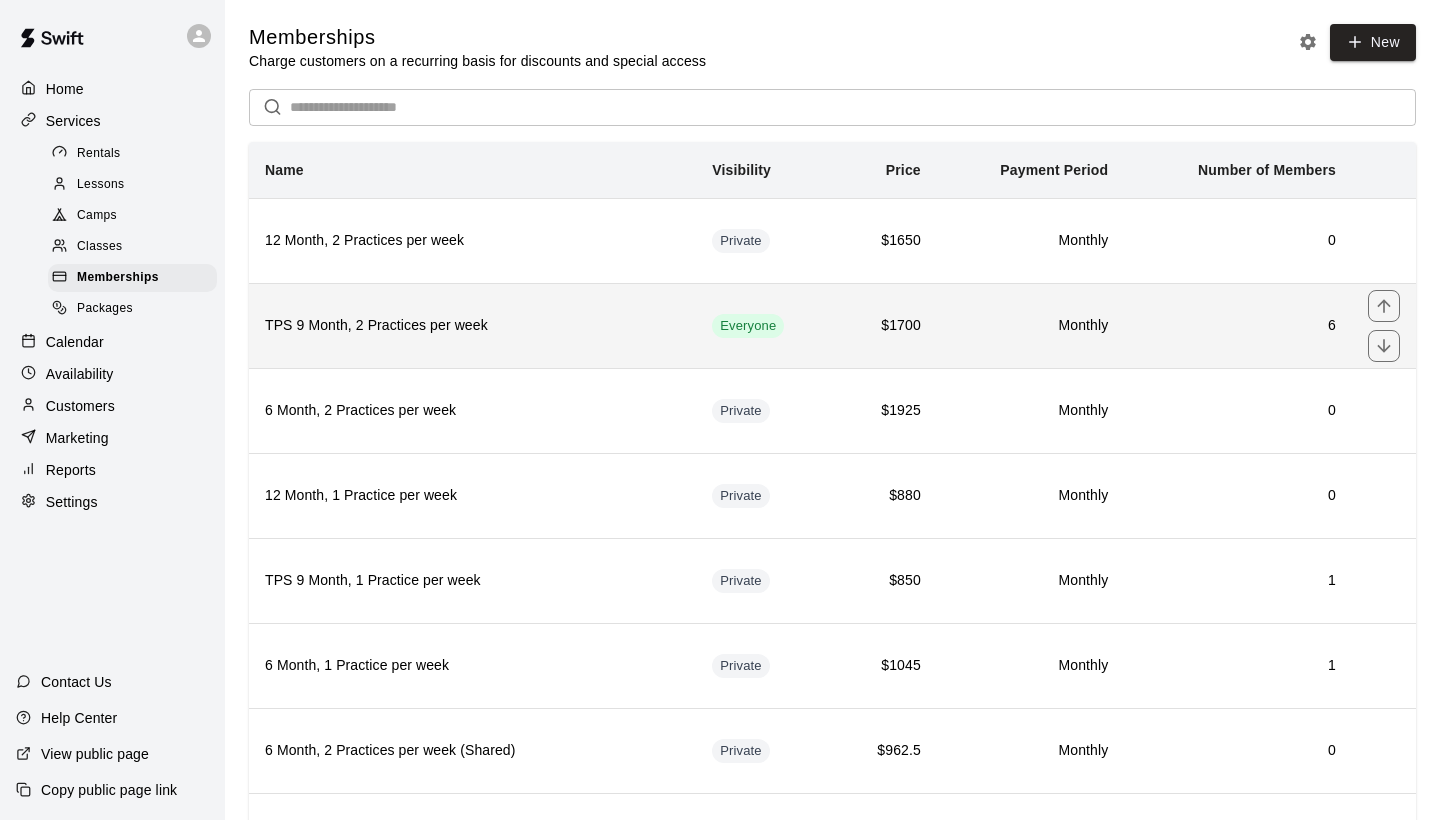 click on "6" at bounding box center (1238, 325) 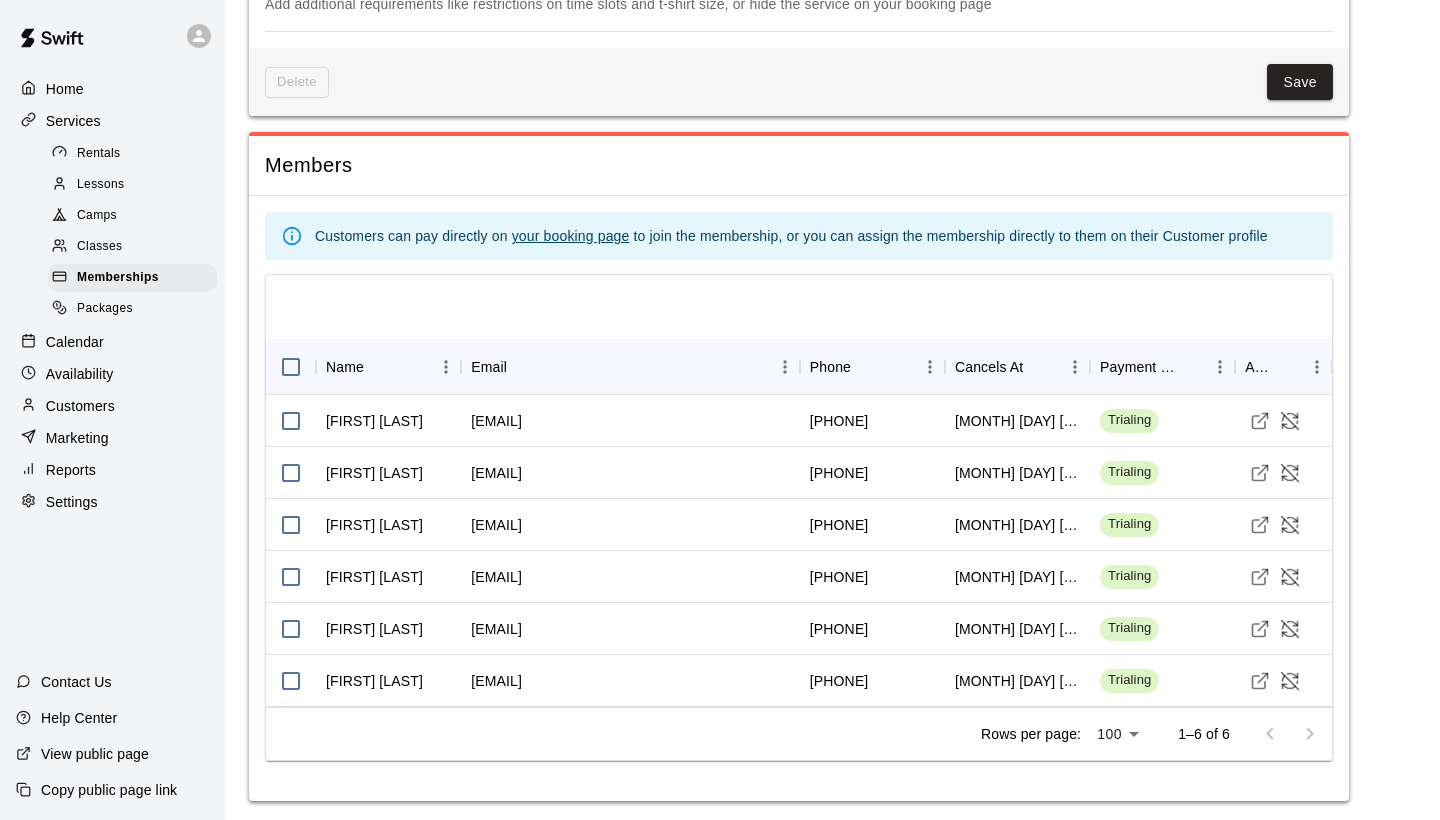scroll, scrollTop: 1345, scrollLeft: 0, axis: vertical 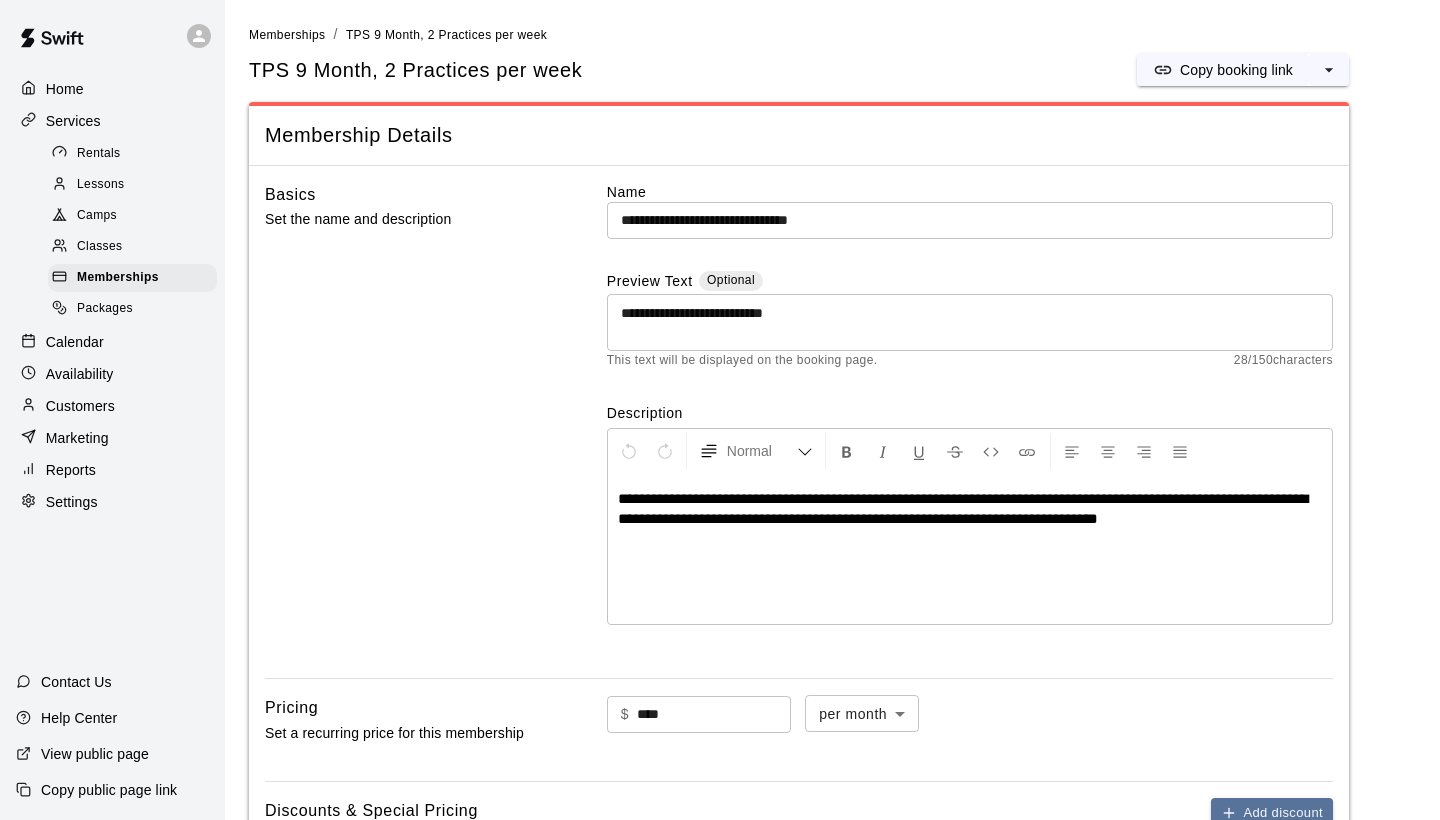 click on "Calendar" at bounding box center [75, 342] 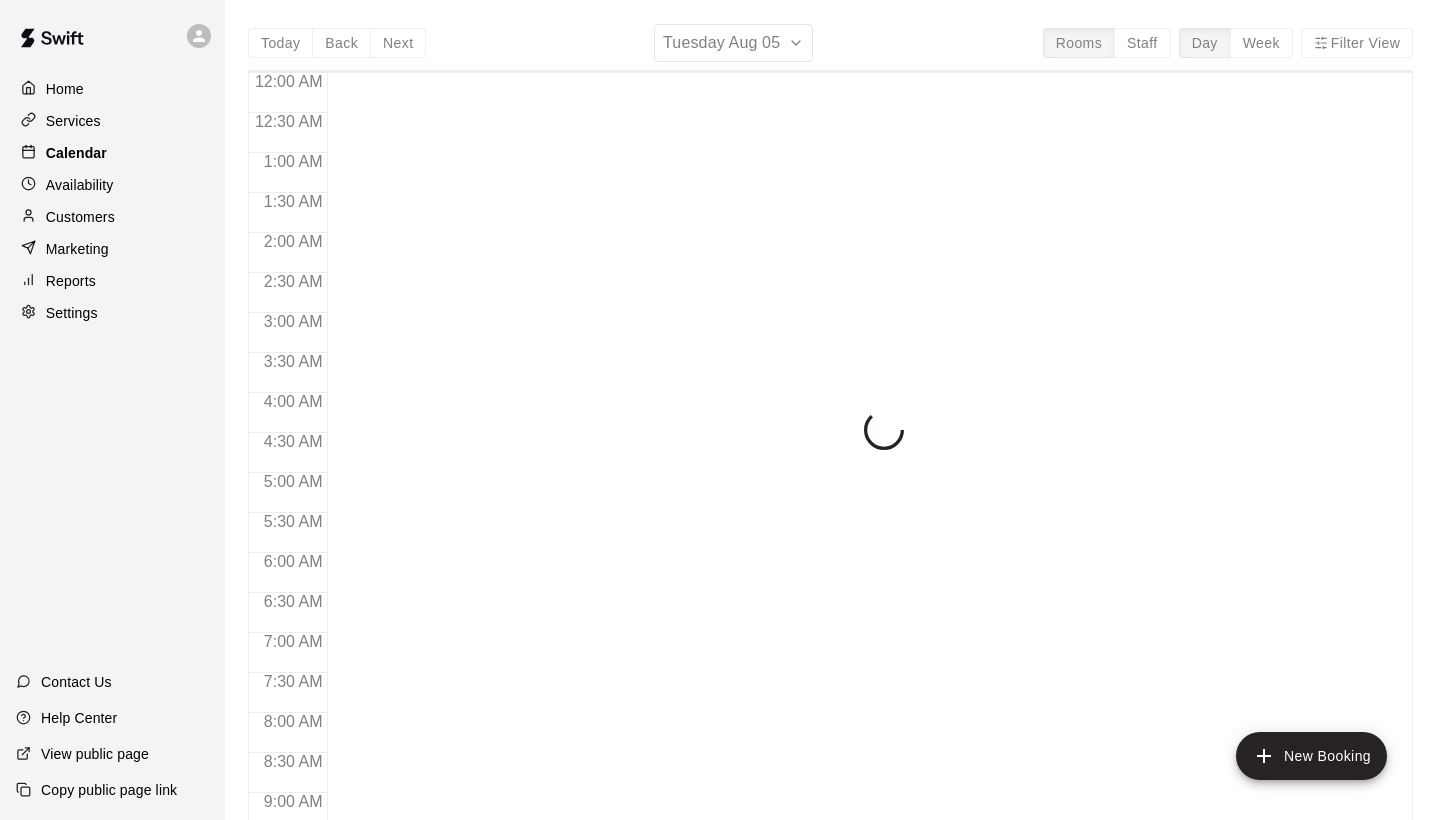 scroll, scrollTop: 1148, scrollLeft: 0, axis: vertical 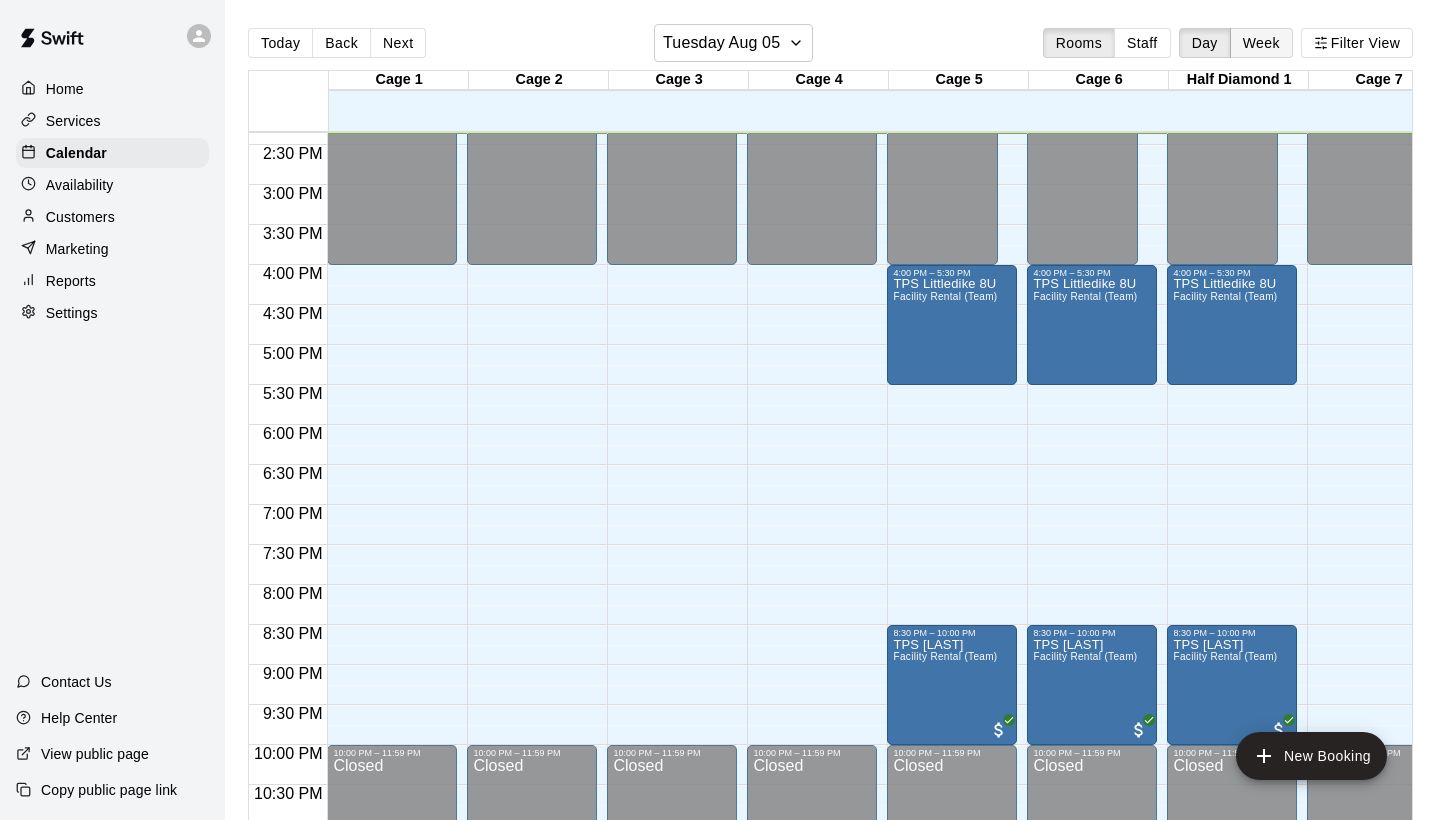 click on "Week" at bounding box center (1261, 43) 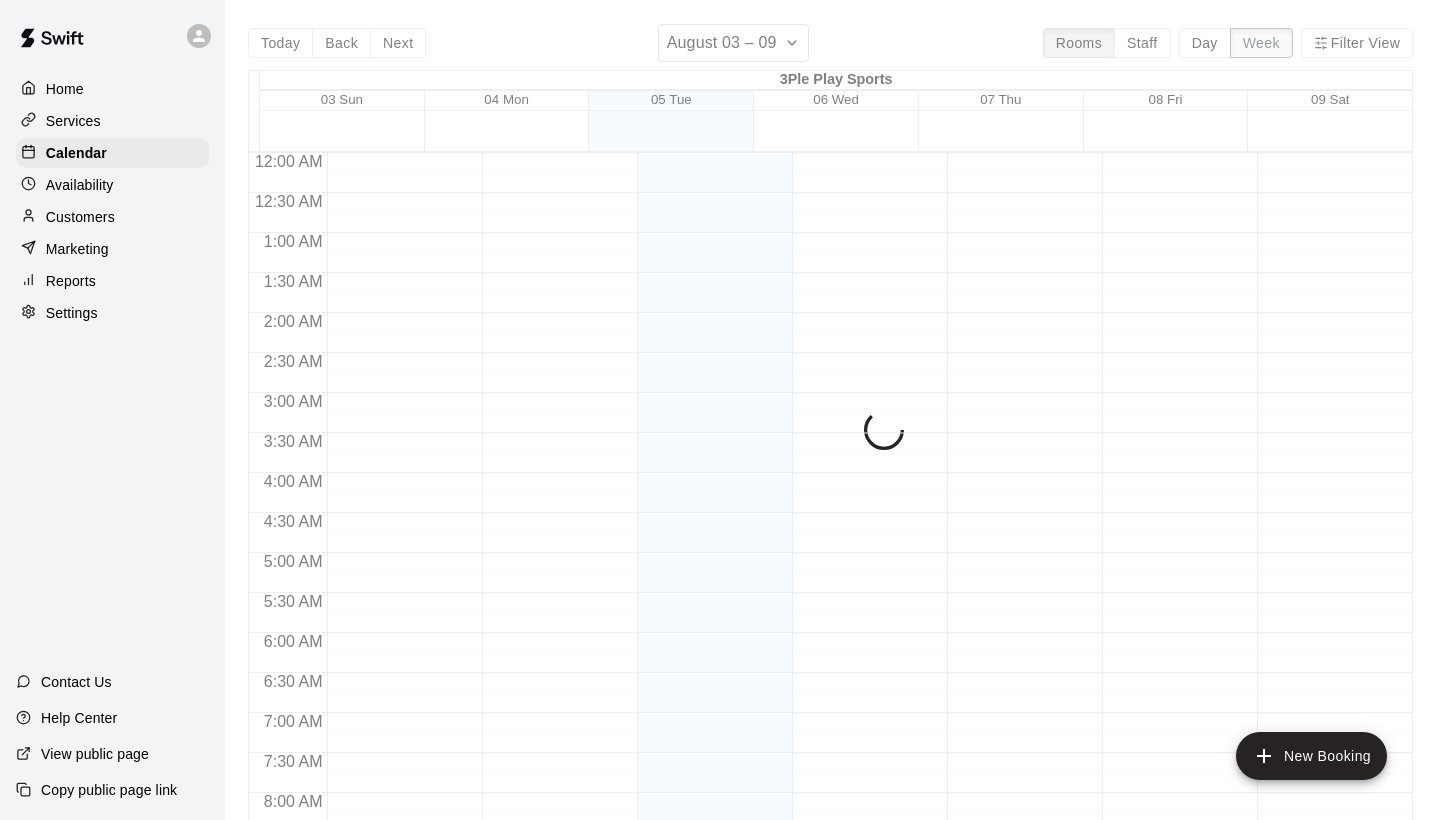 scroll, scrollTop: 1148, scrollLeft: 0, axis: vertical 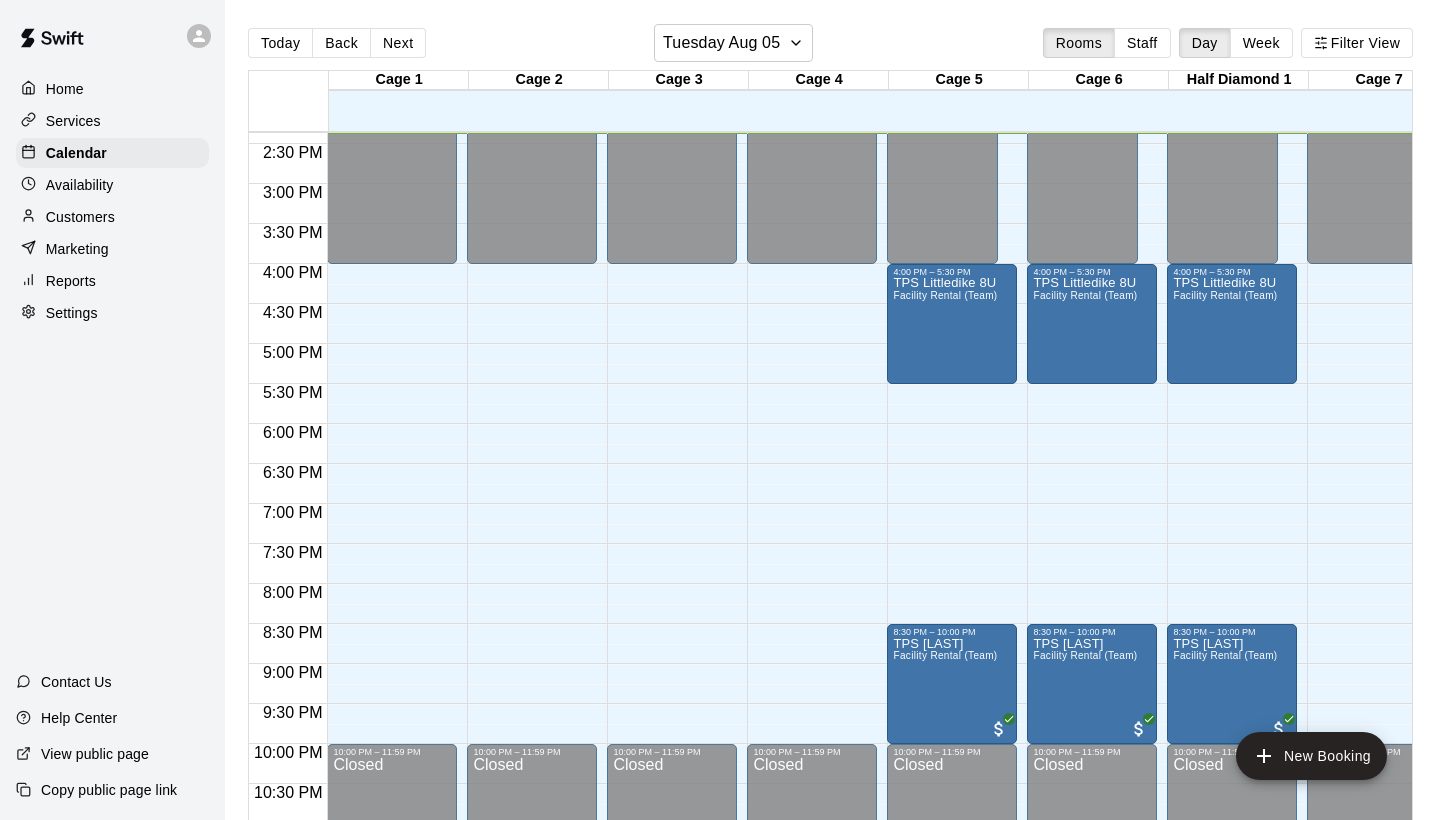 click on "Customers" at bounding box center (80, 217) 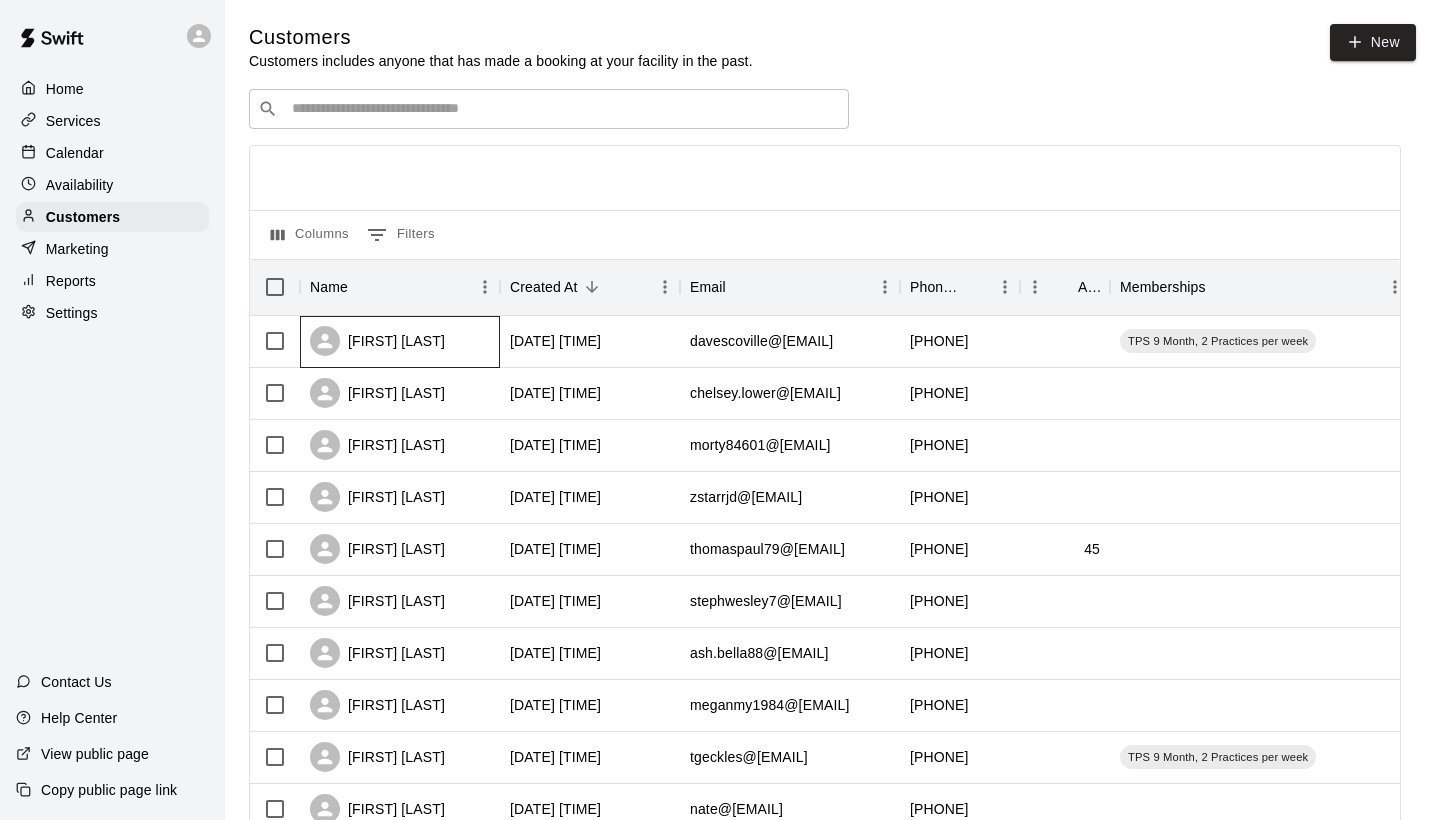 click on "[FIRST] [LAST]" at bounding box center (400, 342) 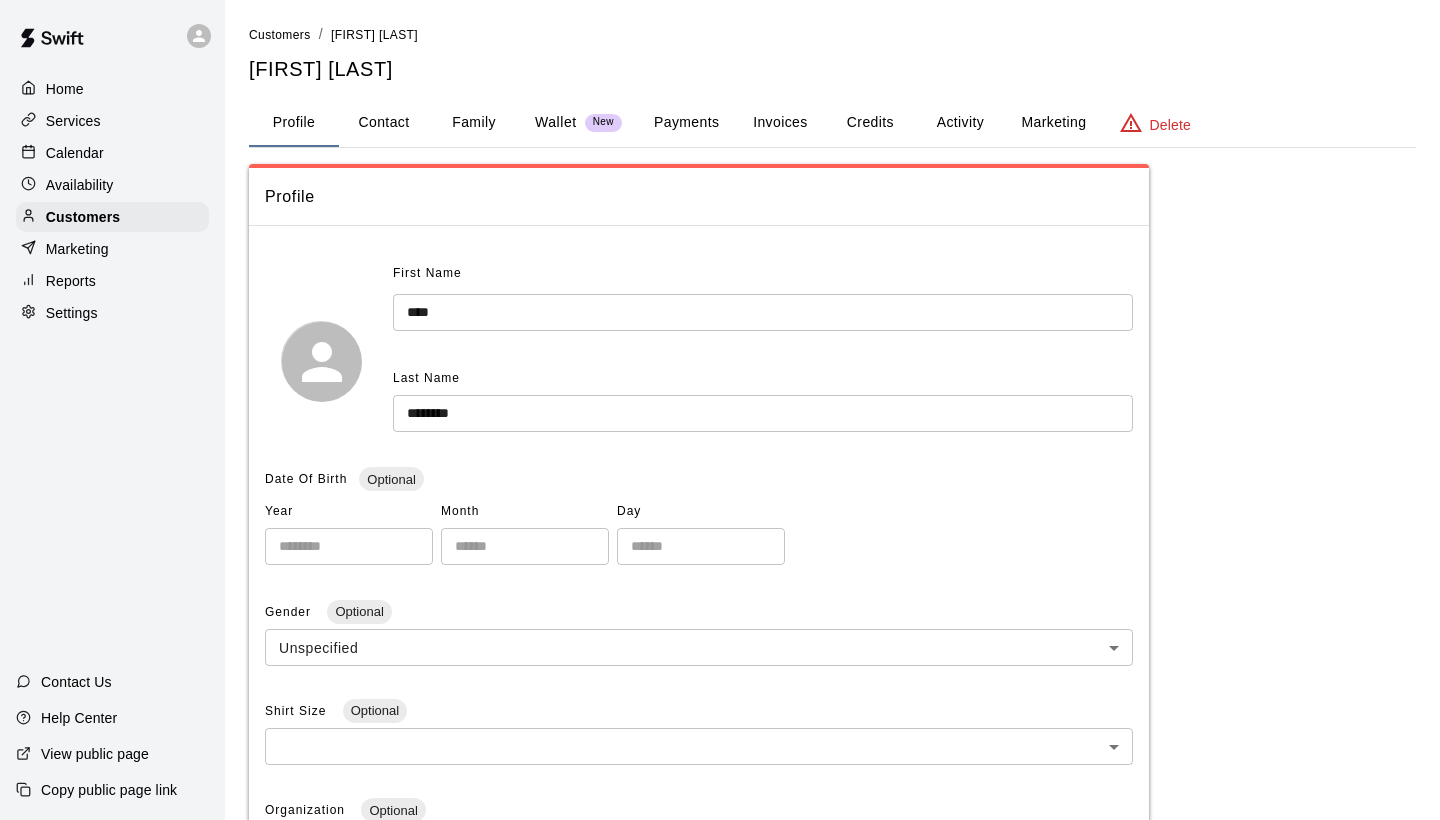 scroll, scrollTop: 0, scrollLeft: 0, axis: both 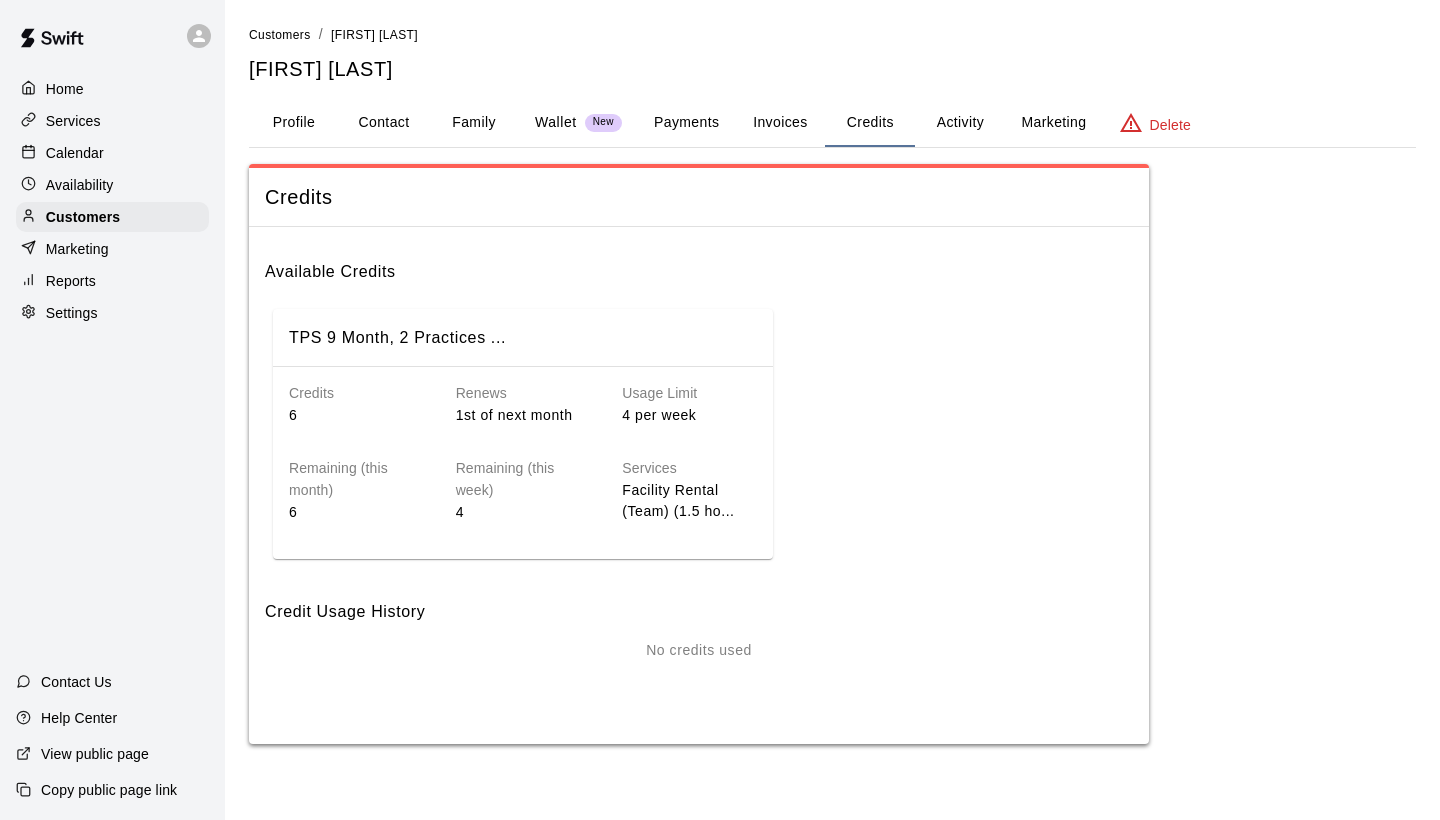click on "Calendar" at bounding box center [112, 153] 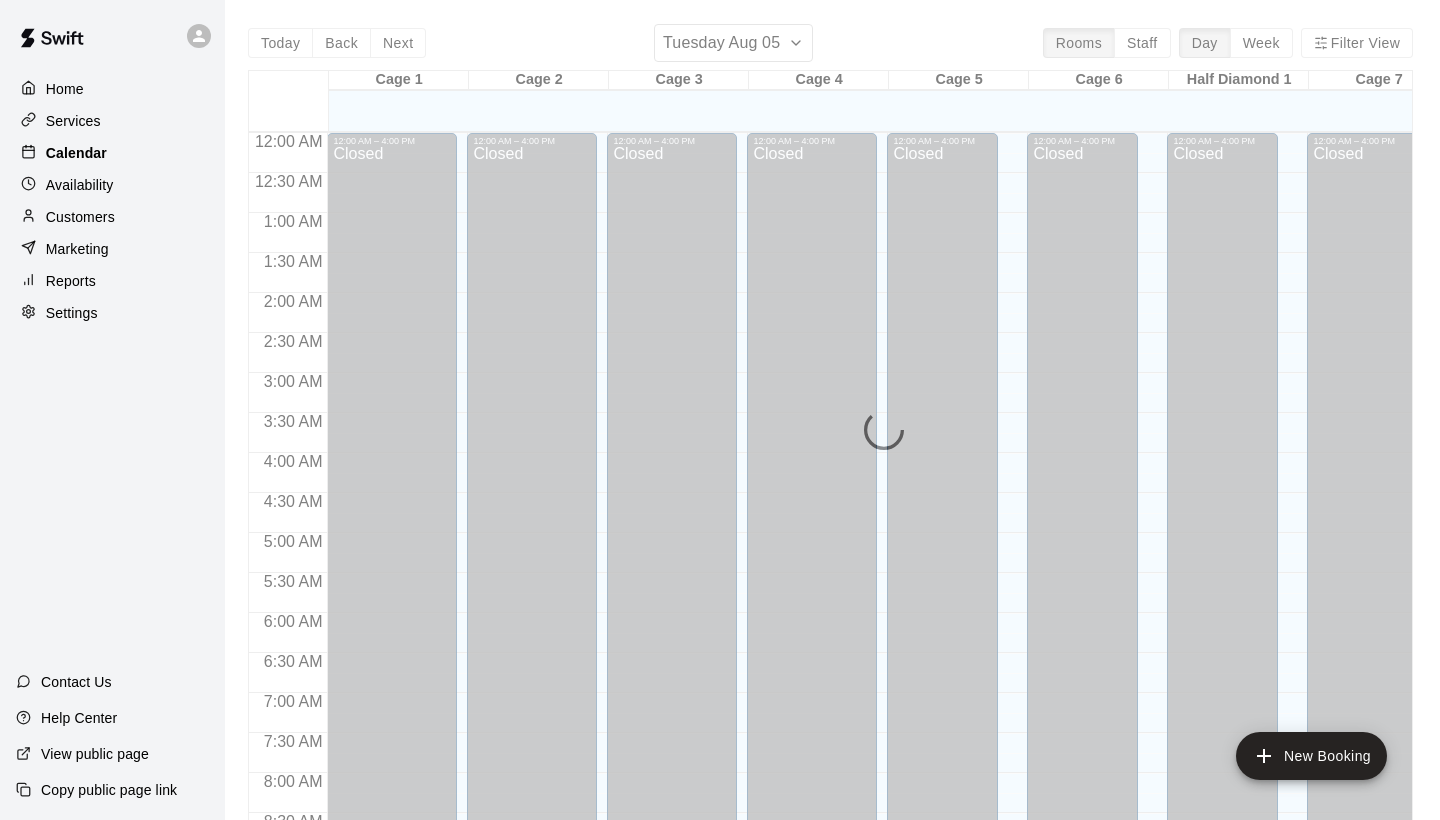 scroll, scrollTop: 1151, scrollLeft: 0, axis: vertical 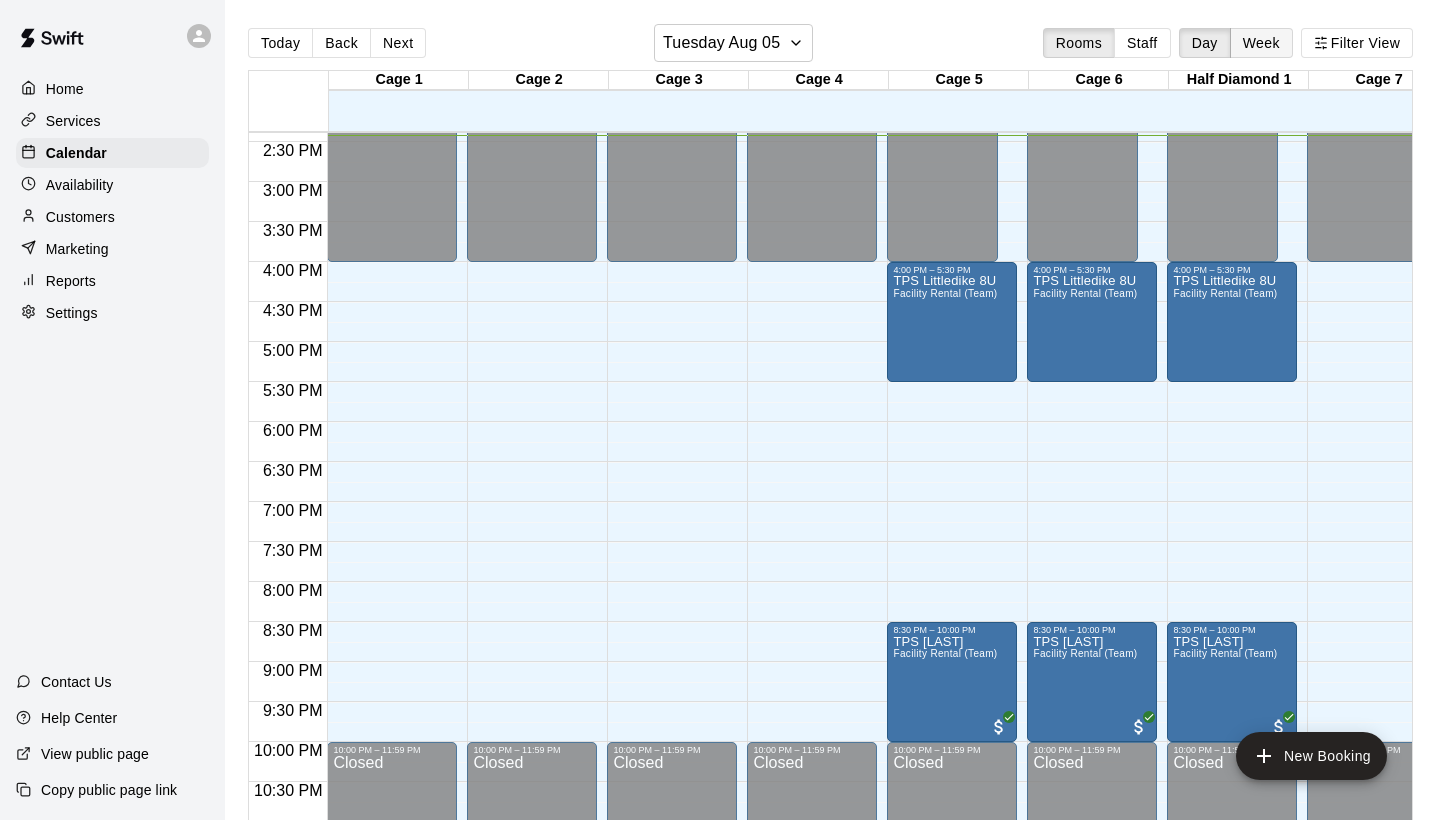 click on "Week" at bounding box center [1261, 43] 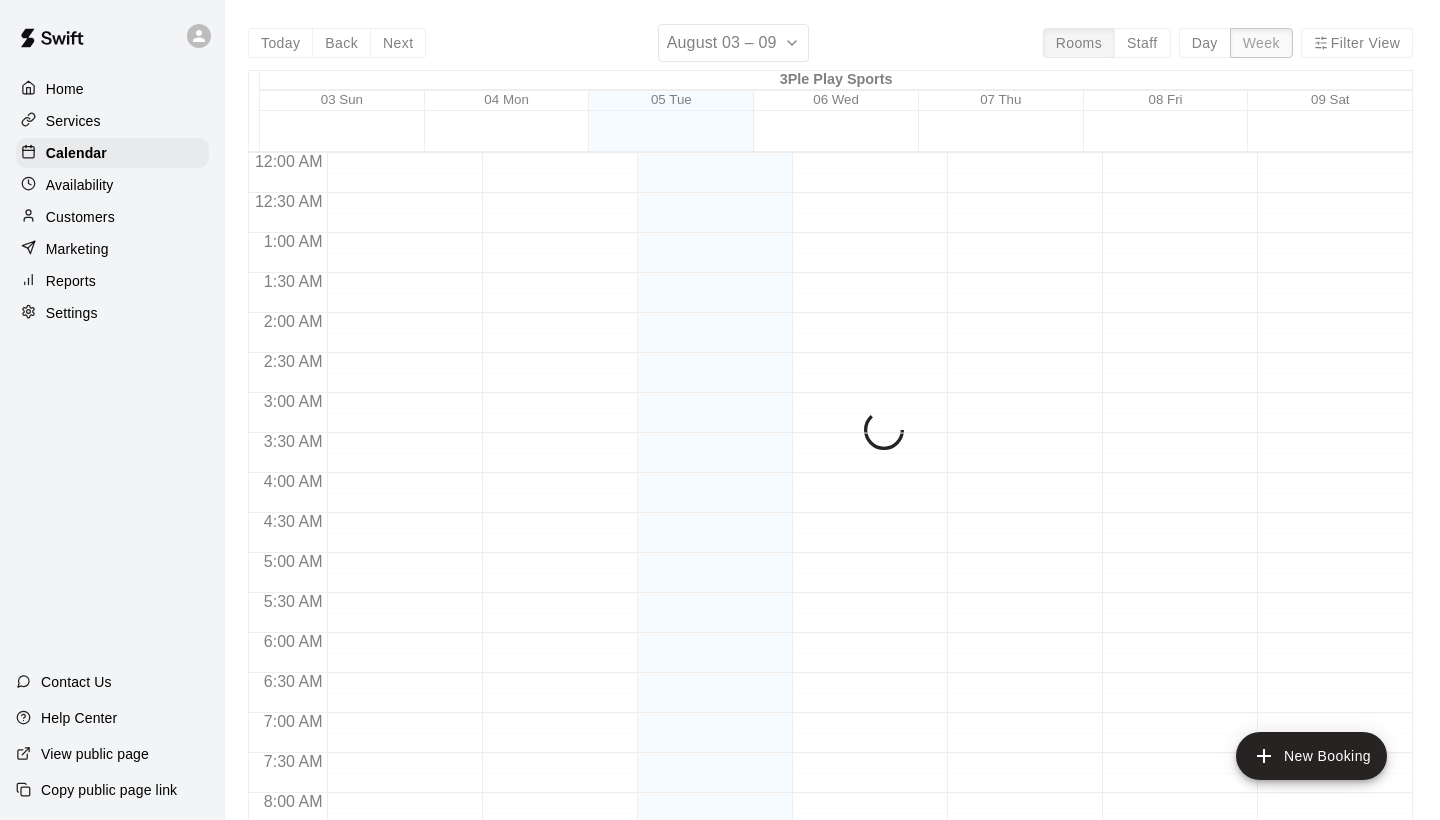 scroll, scrollTop: 1154, scrollLeft: 0, axis: vertical 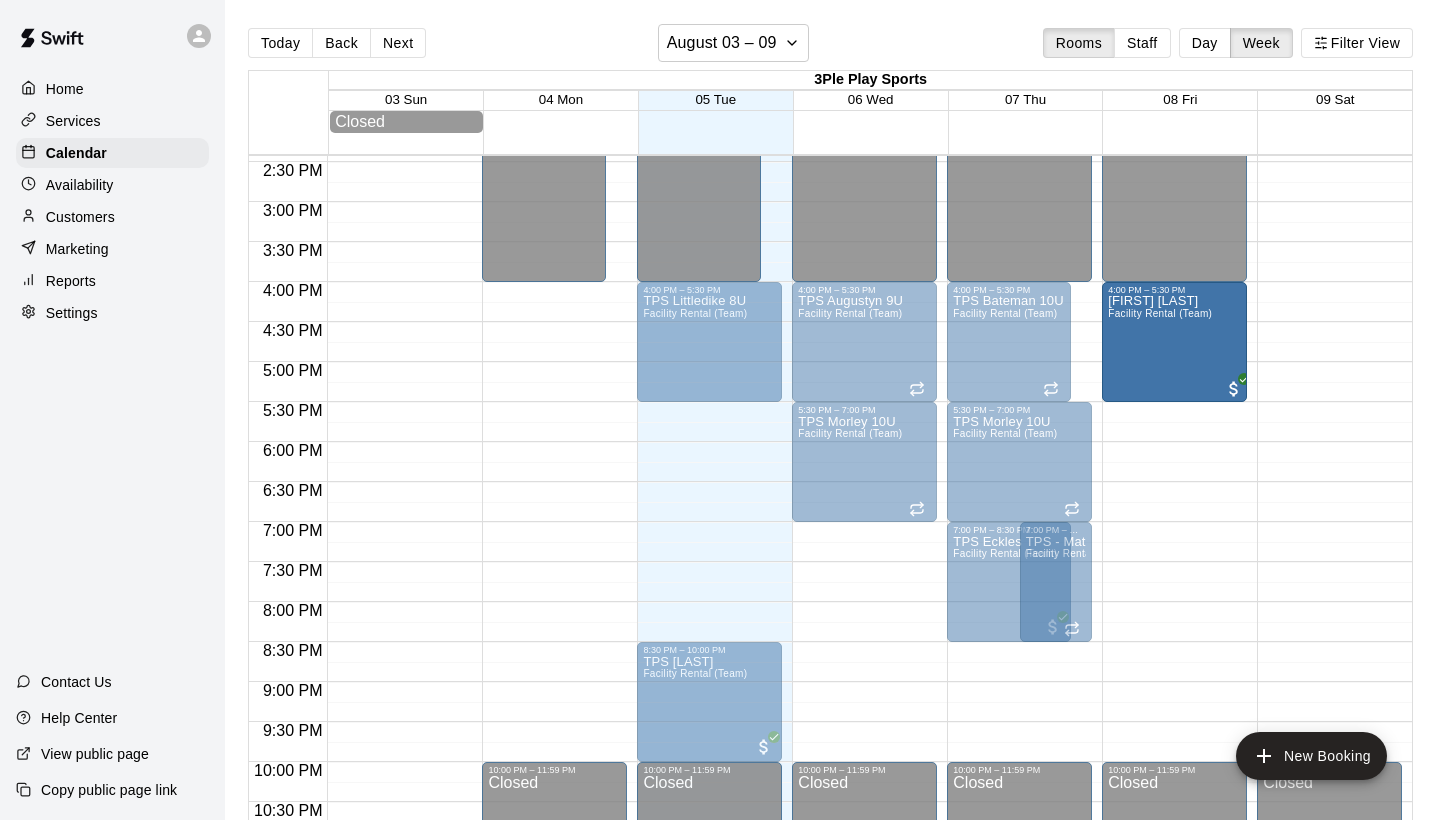 drag, startPoint x: 1044, startPoint y: 337, endPoint x: 1146, endPoint y: 343, distance: 102.176315 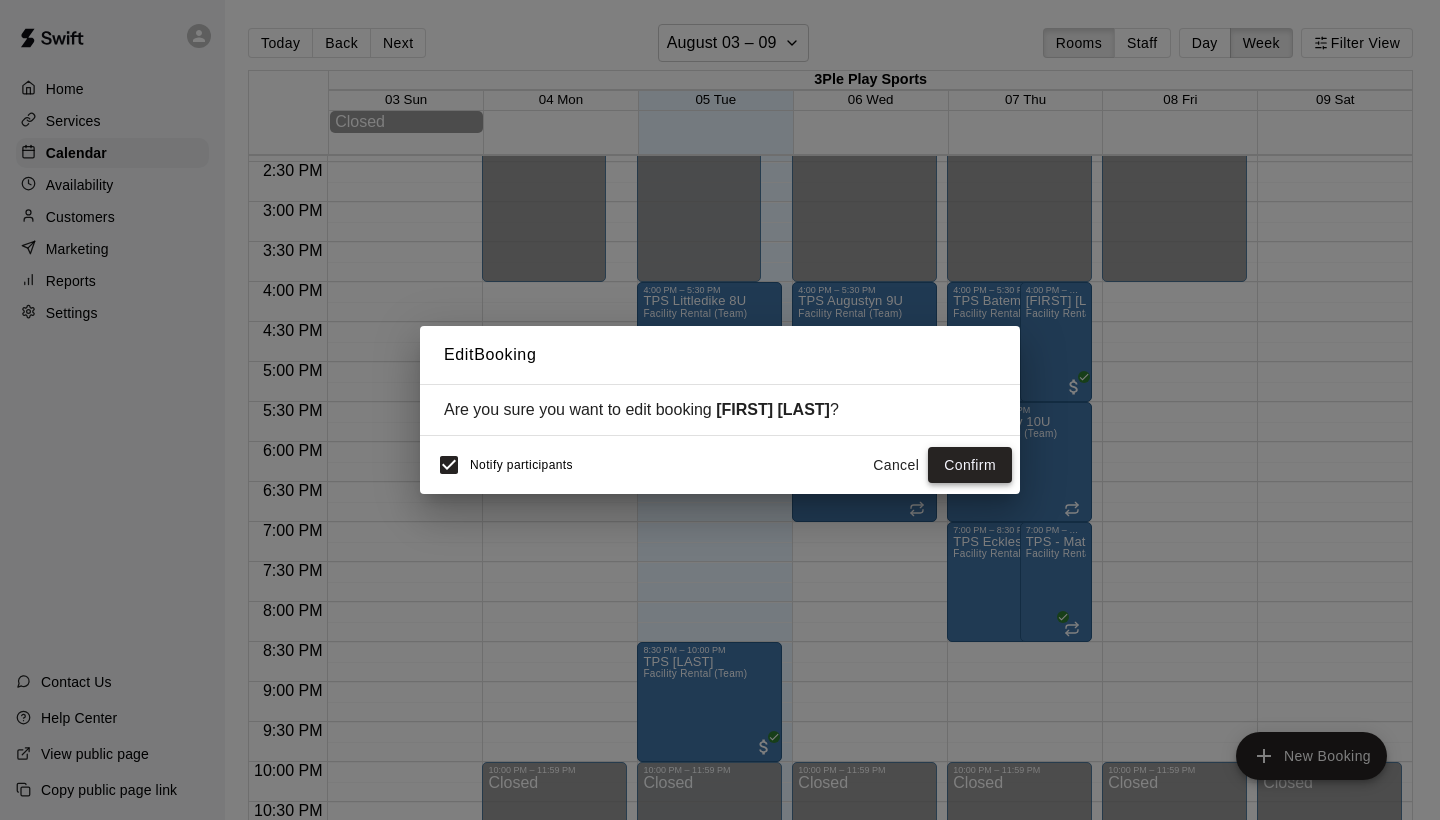 click on "Confirm" at bounding box center [970, 465] 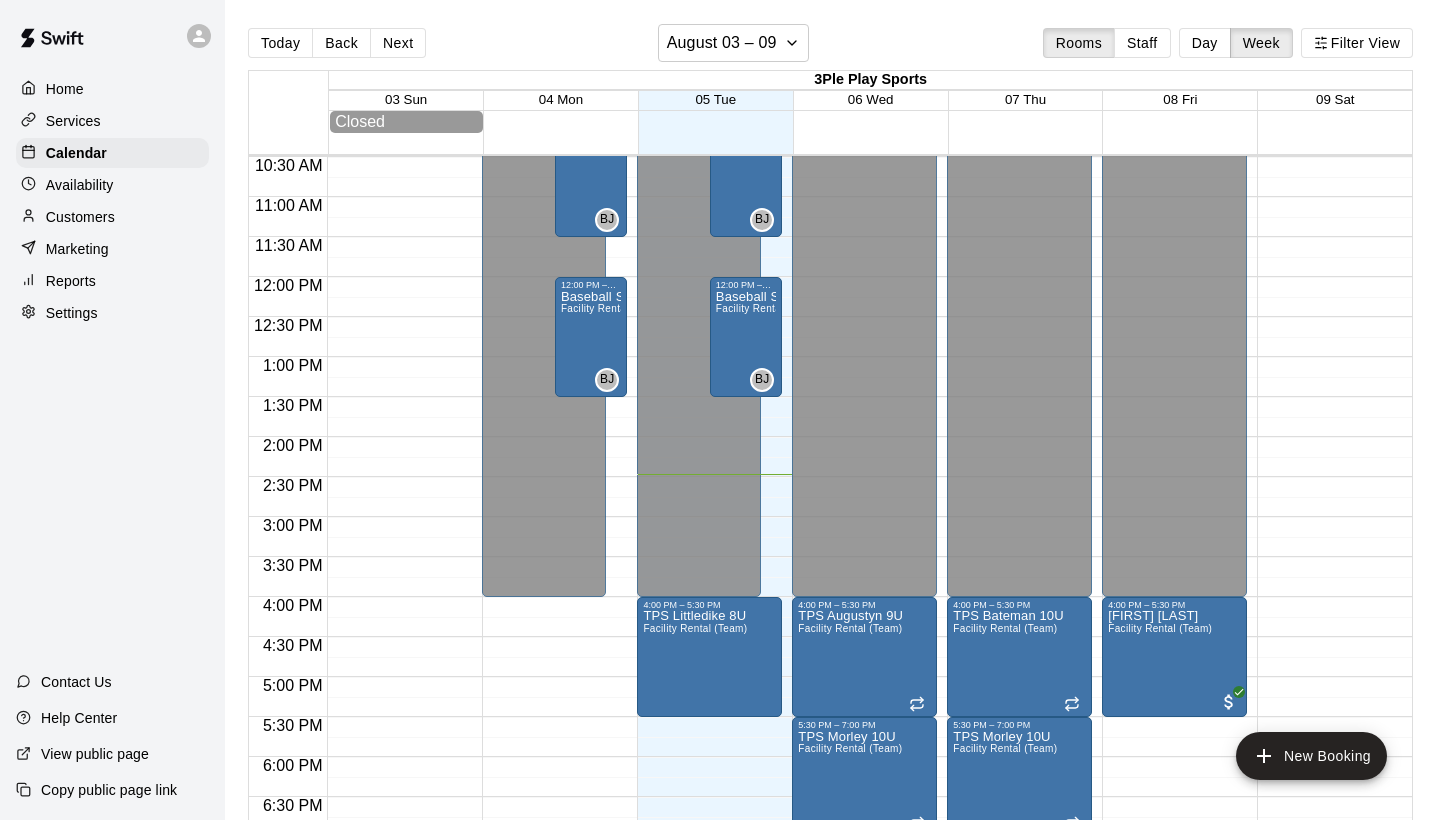 scroll, scrollTop: 840, scrollLeft: 0, axis: vertical 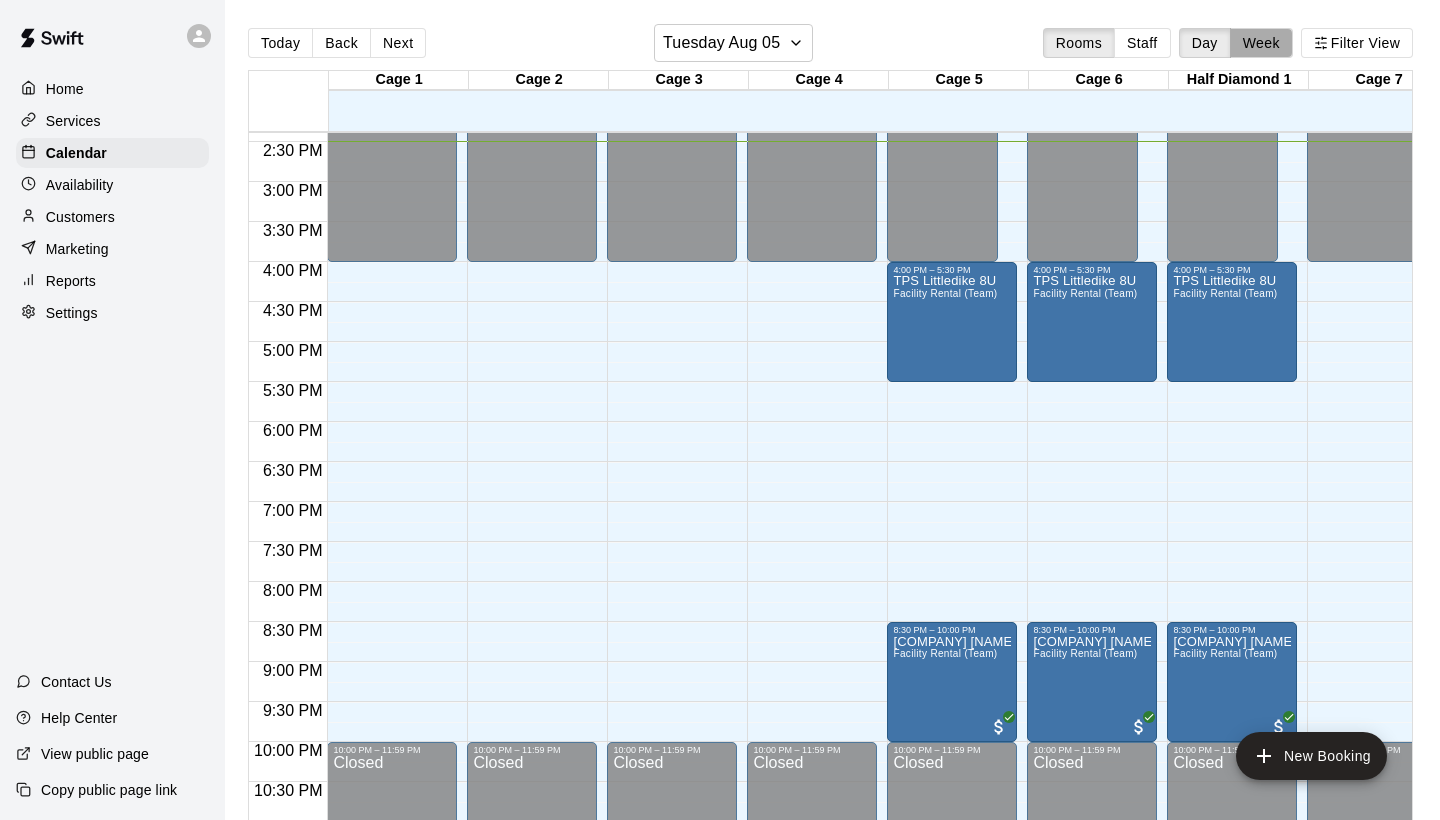 click on "Week" at bounding box center [1261, 43] 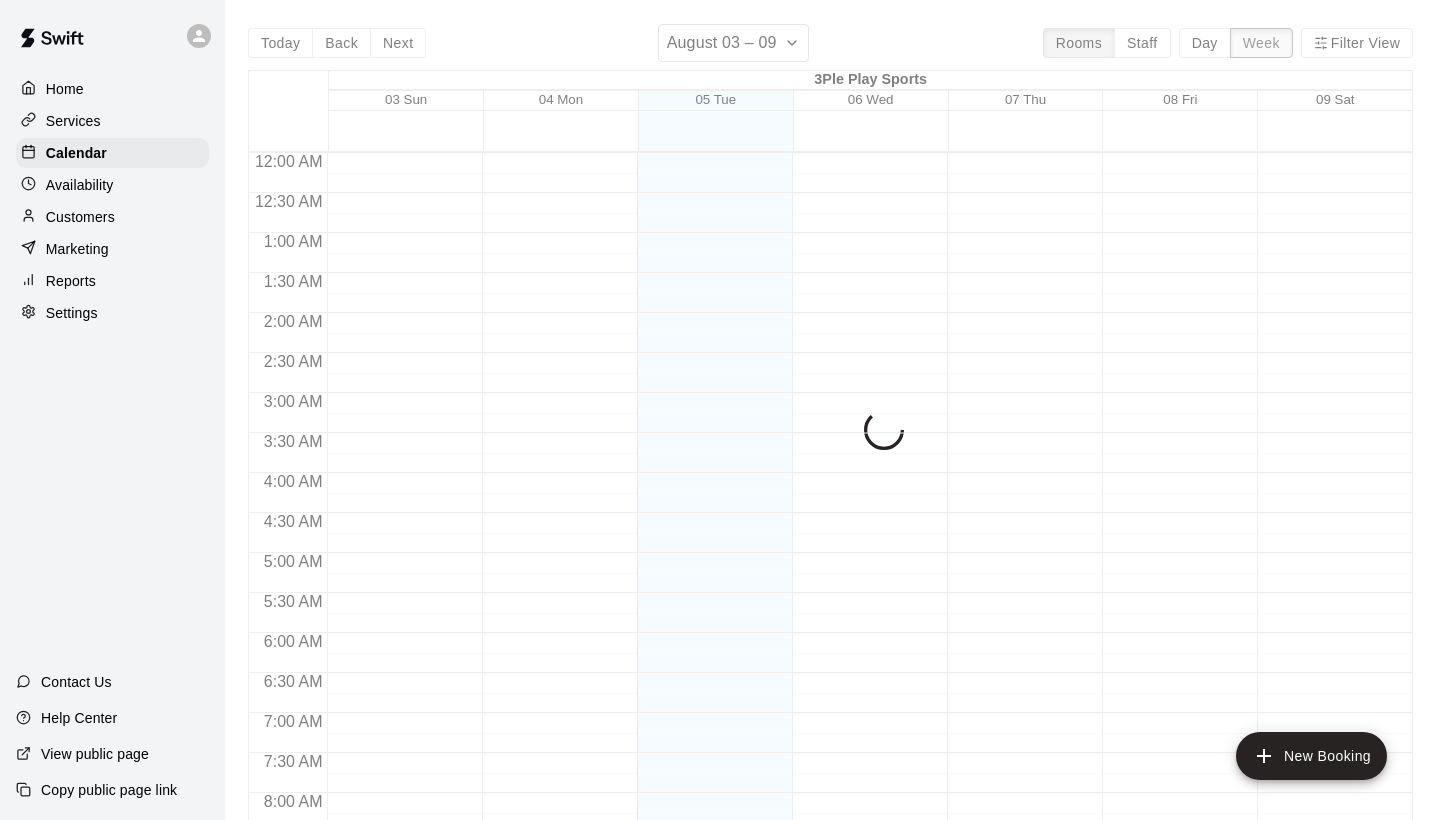 scroll, scrollTop: 1158, scrollLeft: 0, axis: vertical 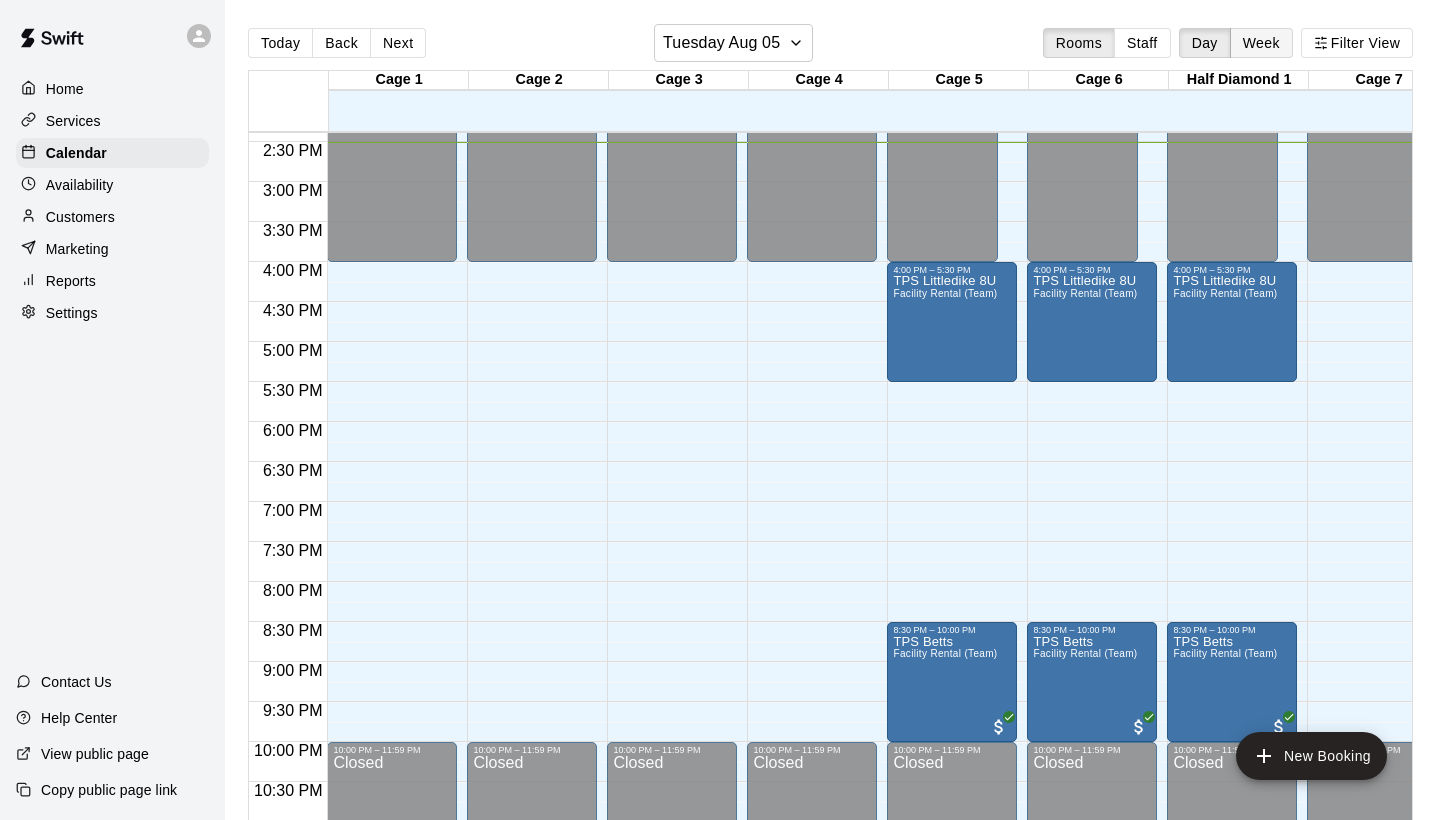 click on "Week" at bounding box center [1261, 43] 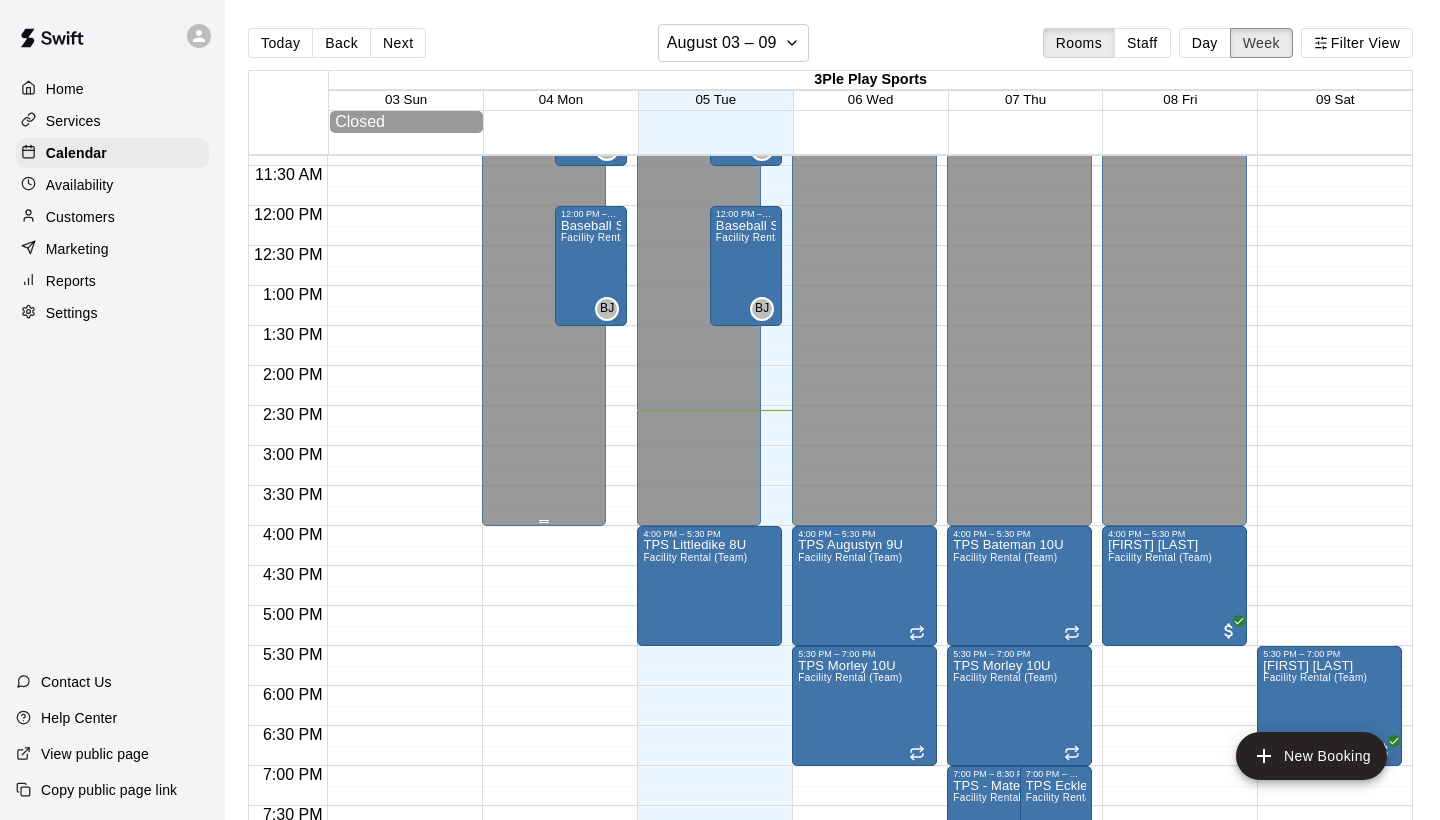 scroll, scrollTop: 913, scrollLeft: 0, axis: vertical 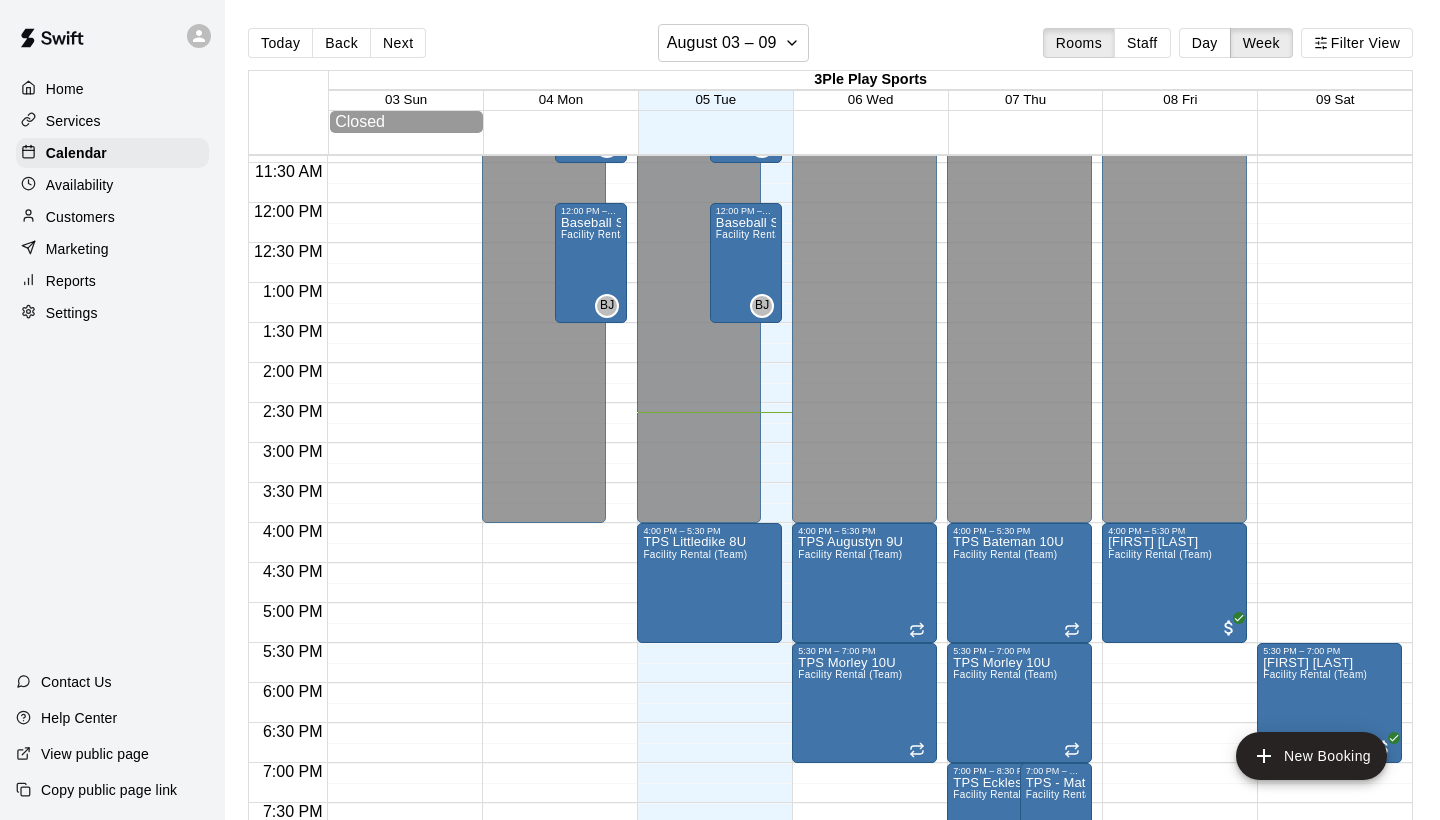 click on "Home" at bounding box center [65, 89] 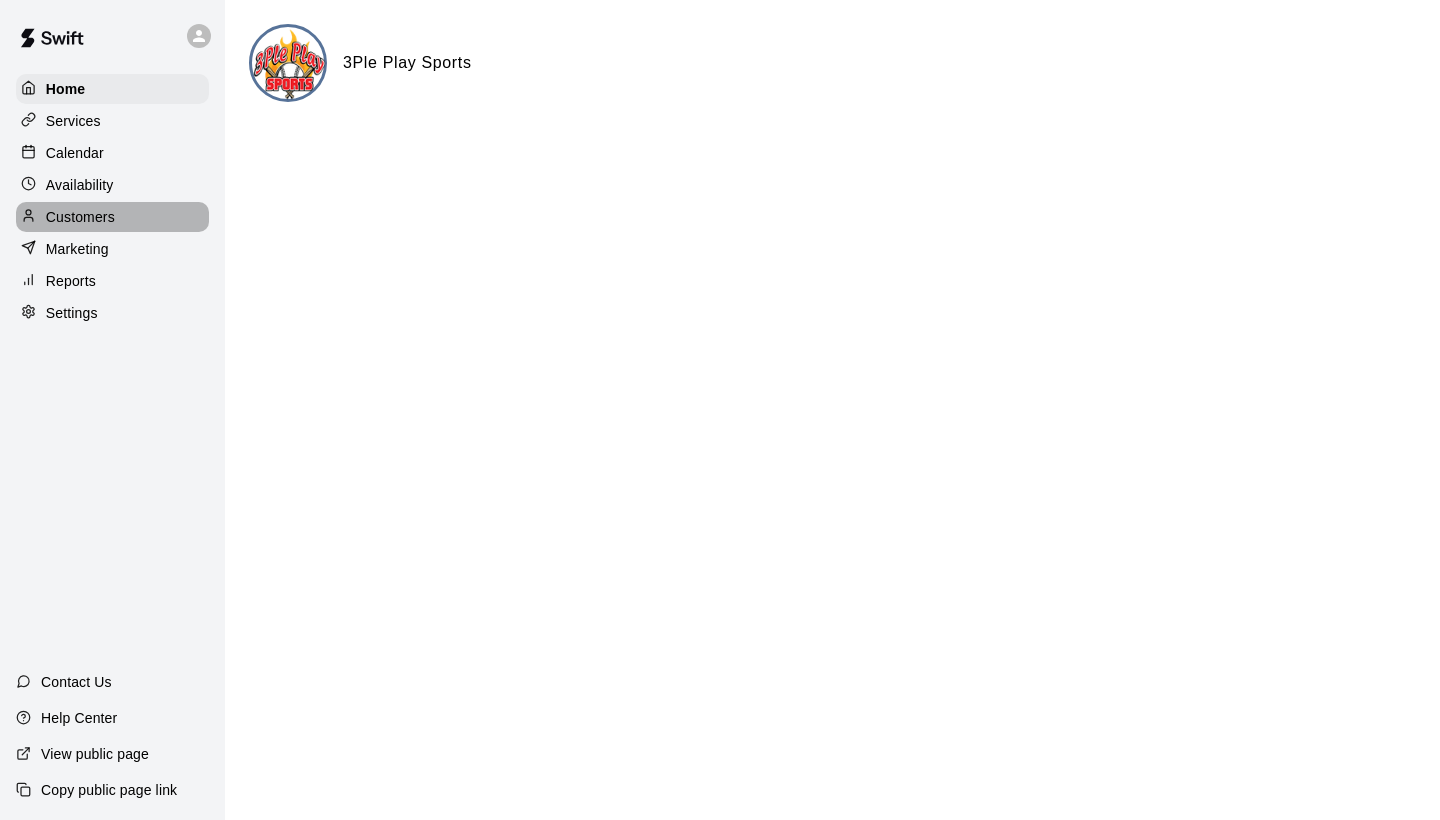 click on "Customers" at bounding box center [80, 217] 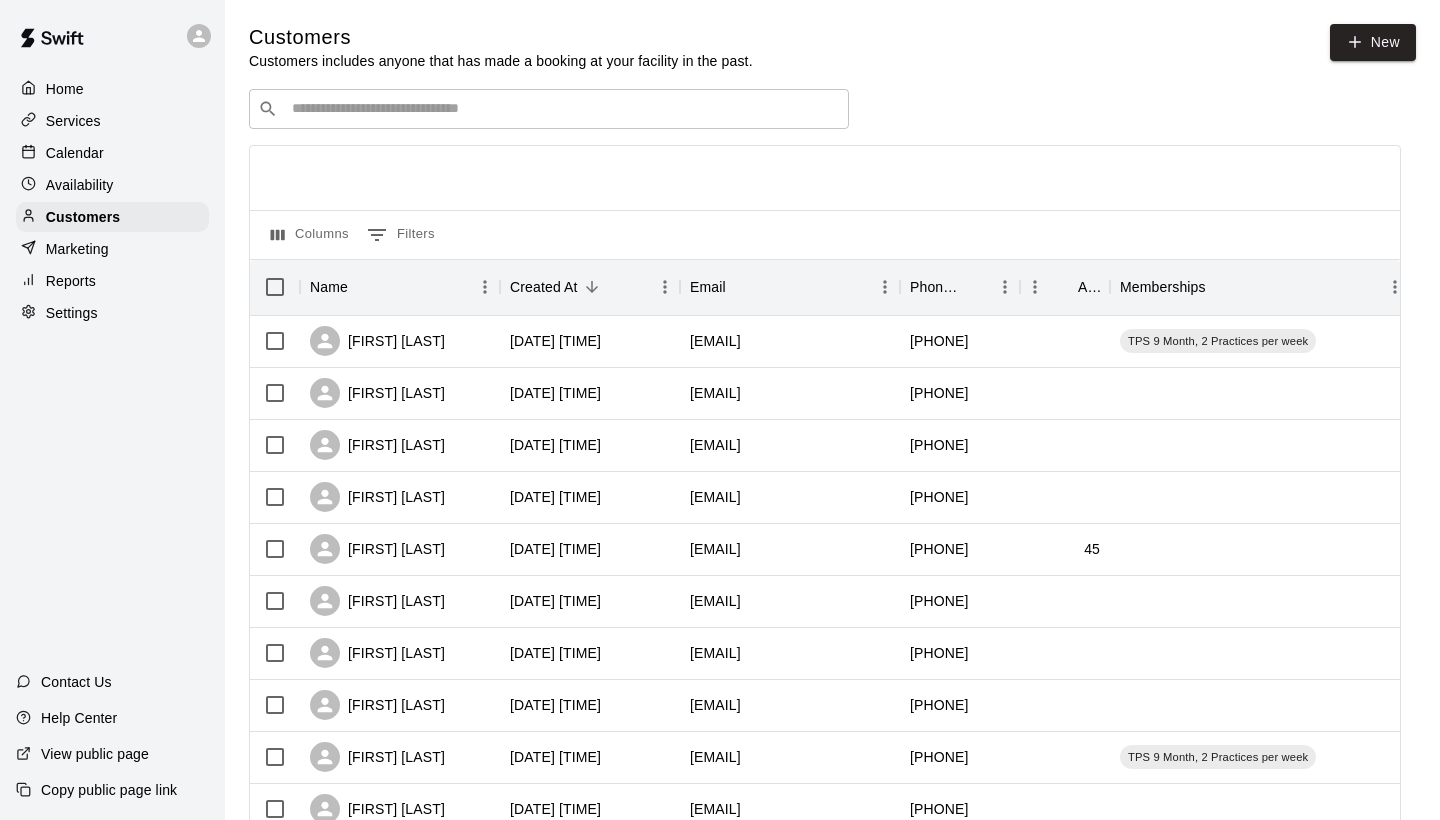 scroll, scrollTop: 0, scrollLeft: 0, axis: both 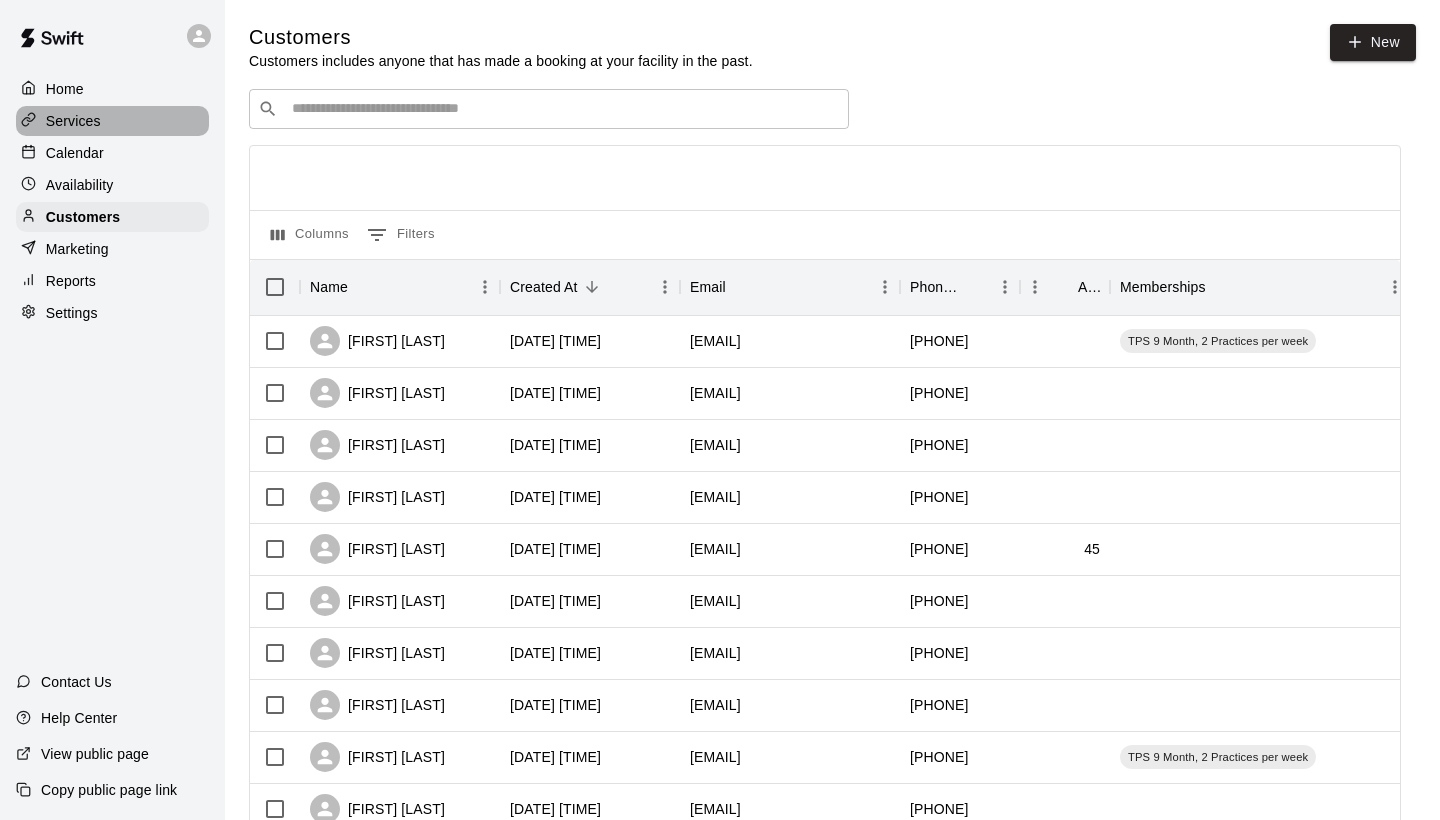 click on "Services" at bounding box center (112, 121) 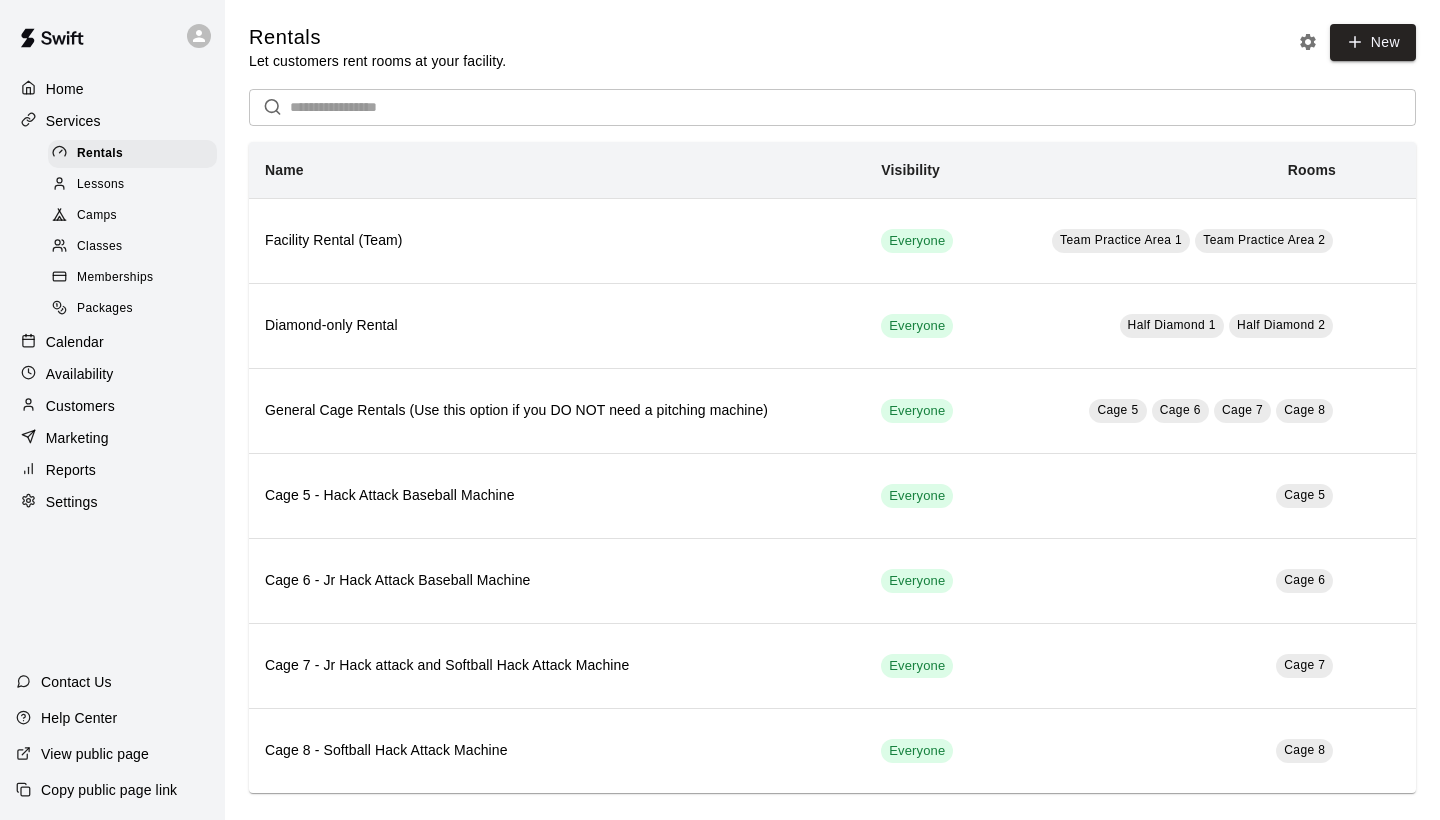click on "Memberships" at bounding box center (115, 278) 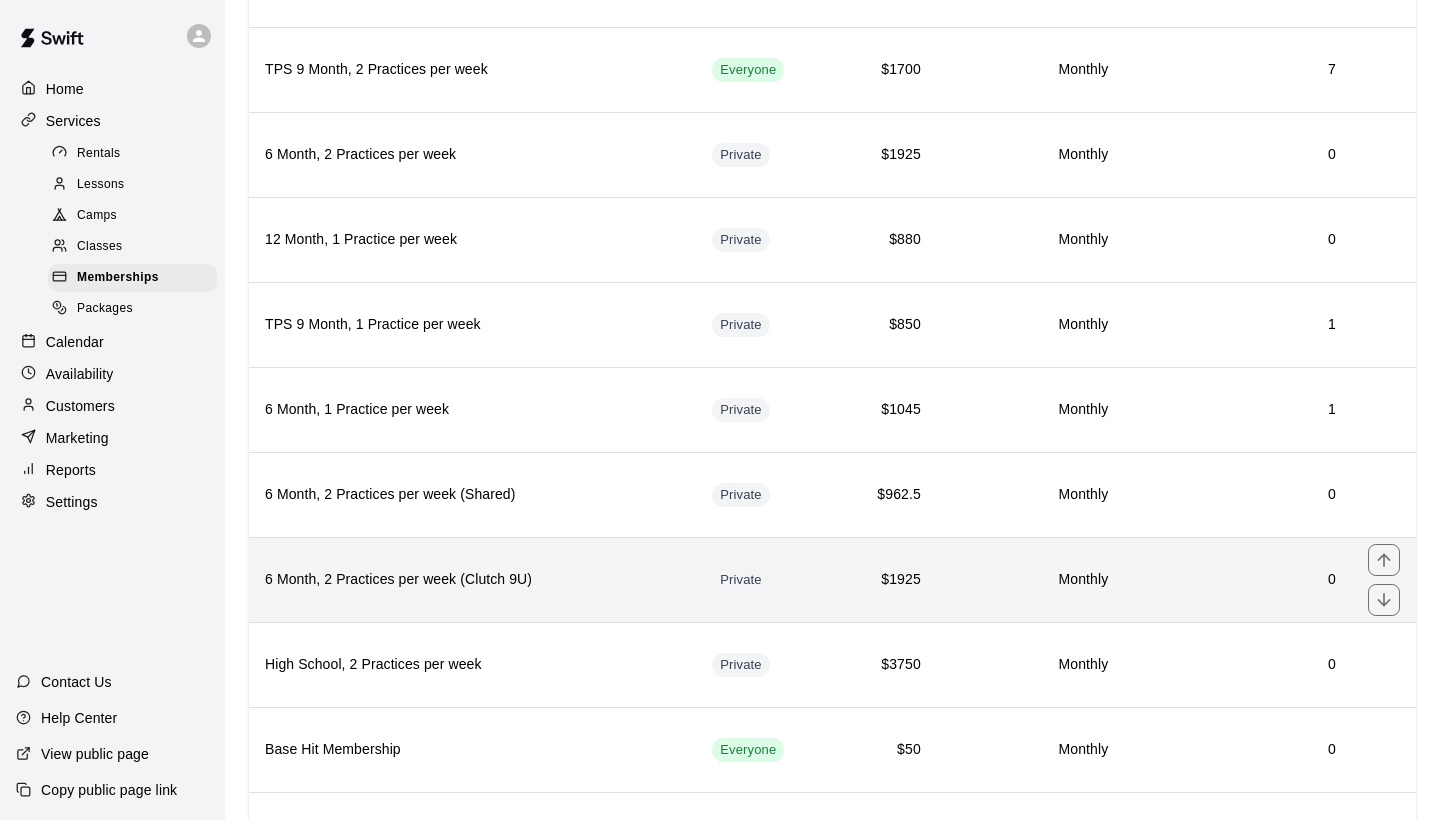 scroll, scrollTop: 228, scrollLeft: 0, axis: vertical 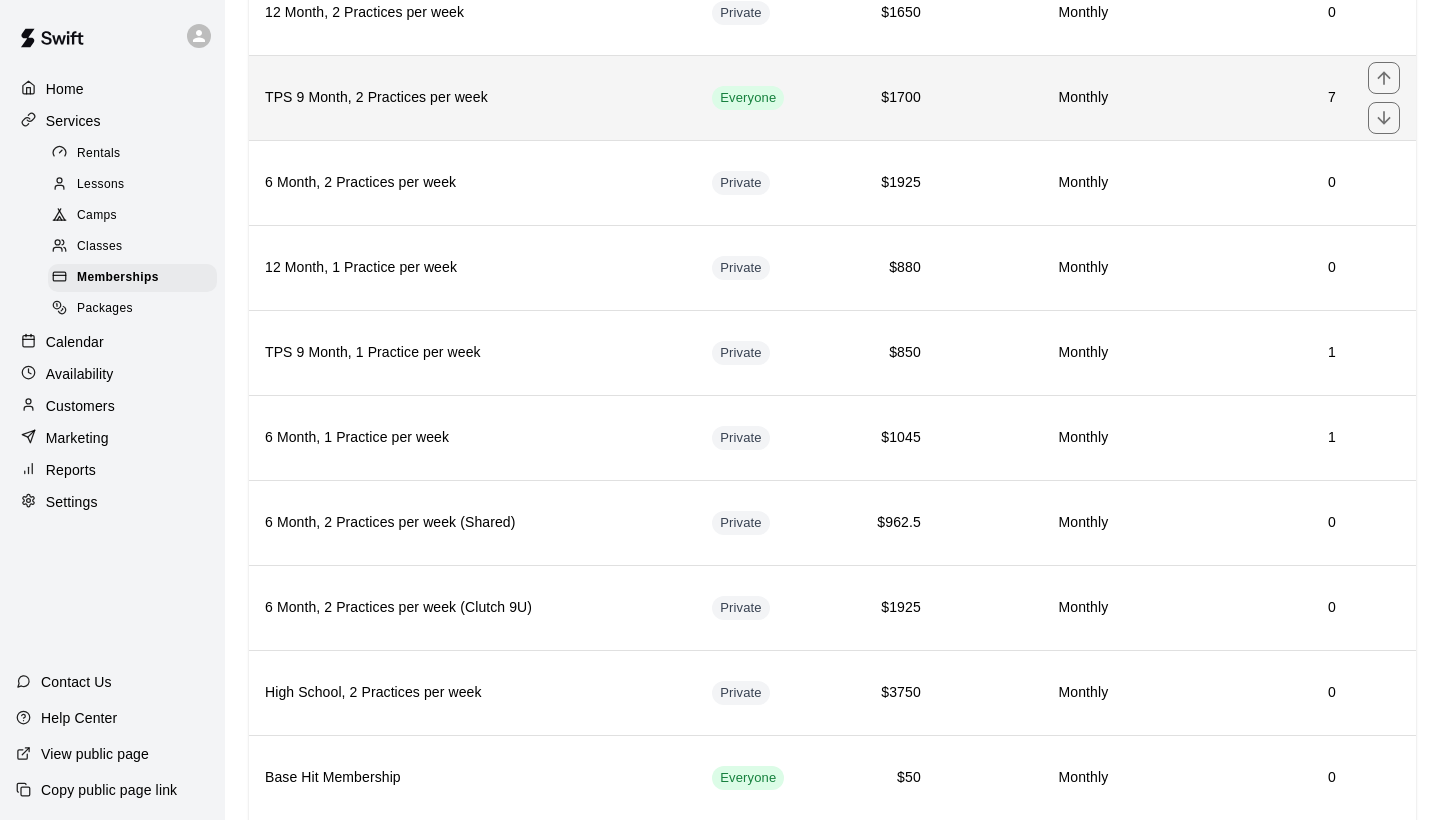 click on "TPS 9 Month, 2 Practices per week" at bounding box center [472, 98] 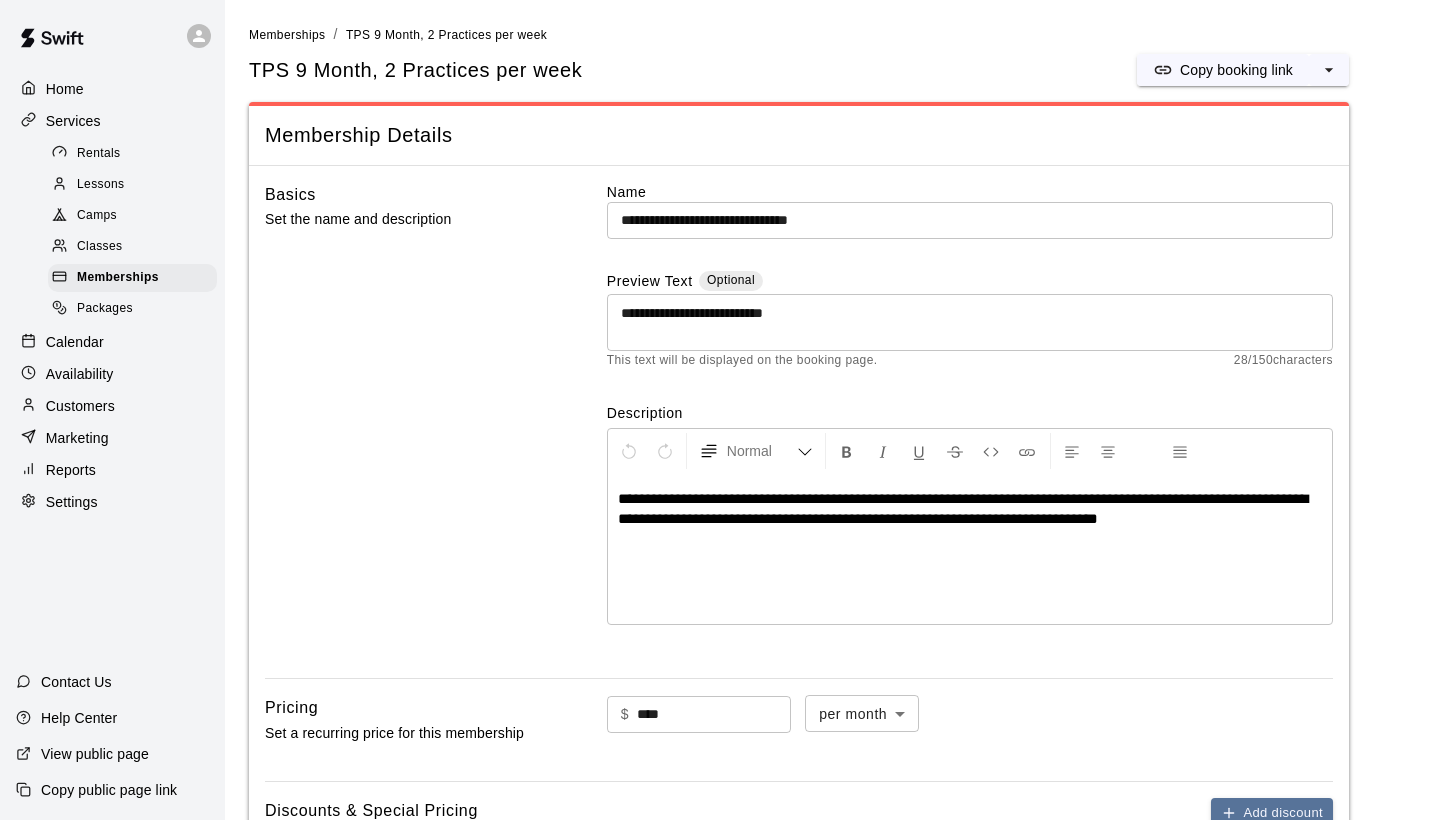 scroll, scrollTop: 0, scrollLeft: 0, axis: both 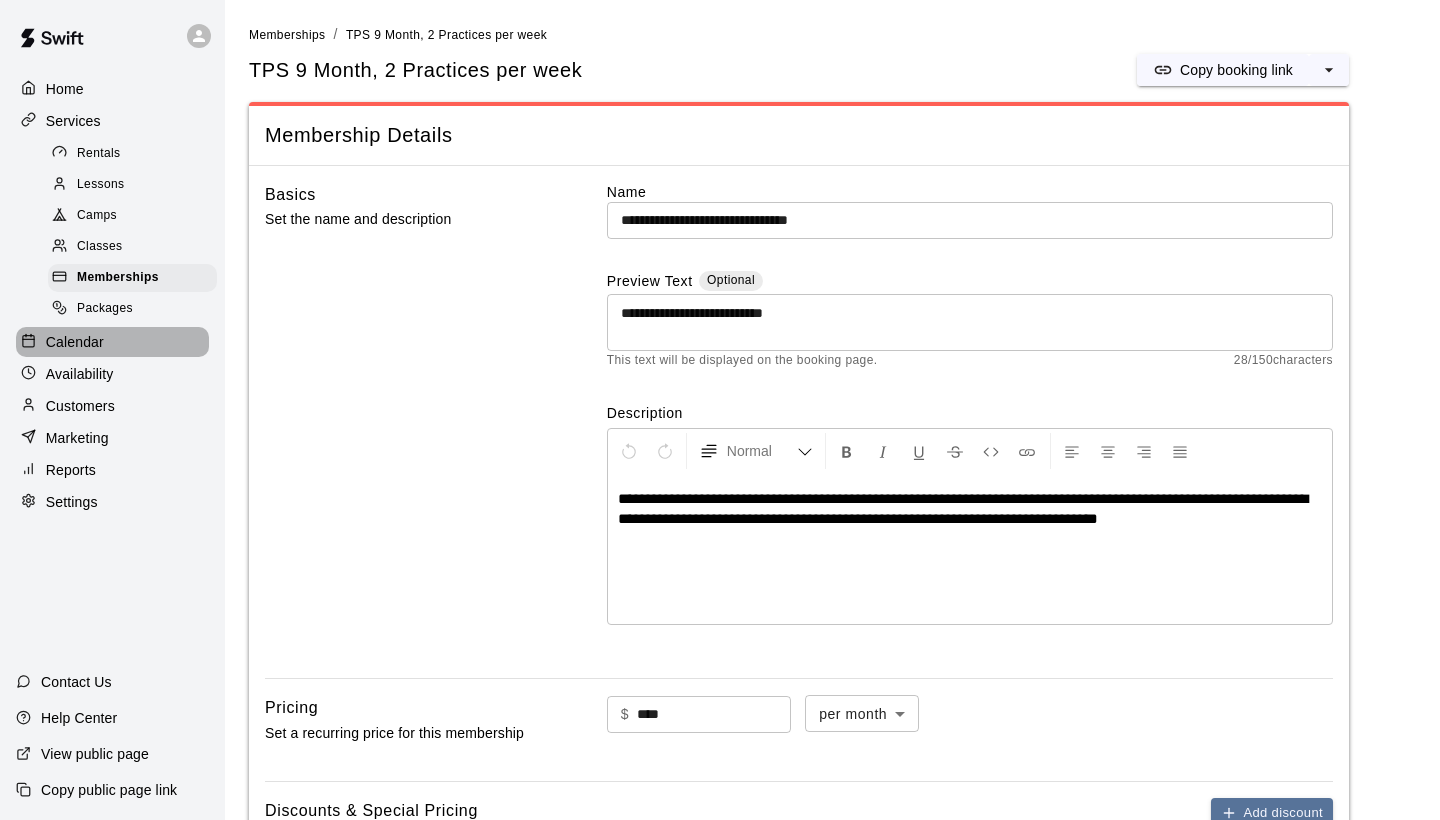 click on "Calendar" at bounding box center (112, 342) 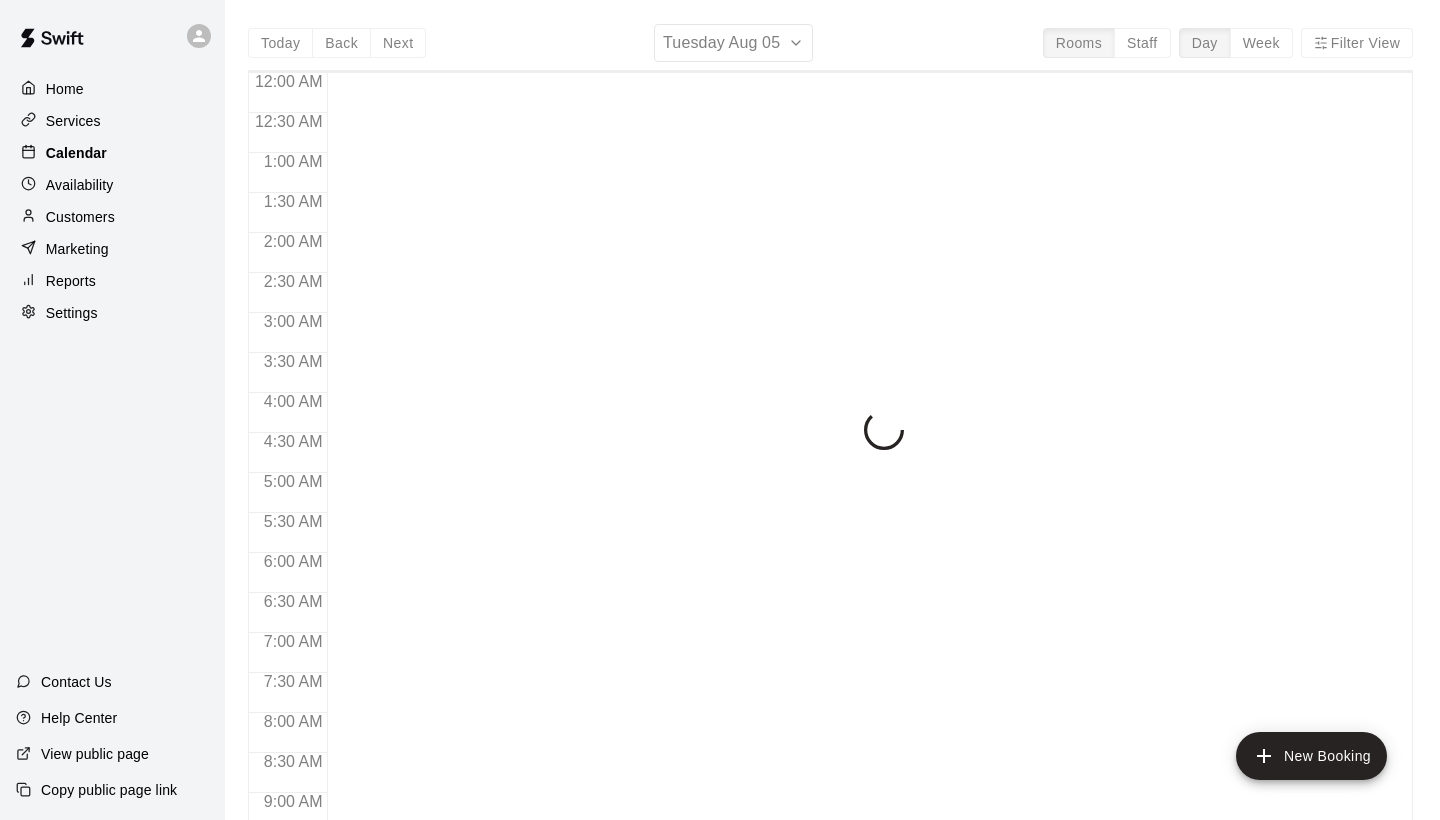 scroll, scrollTop: 1151, scrollLeft: 0, axis: vertical 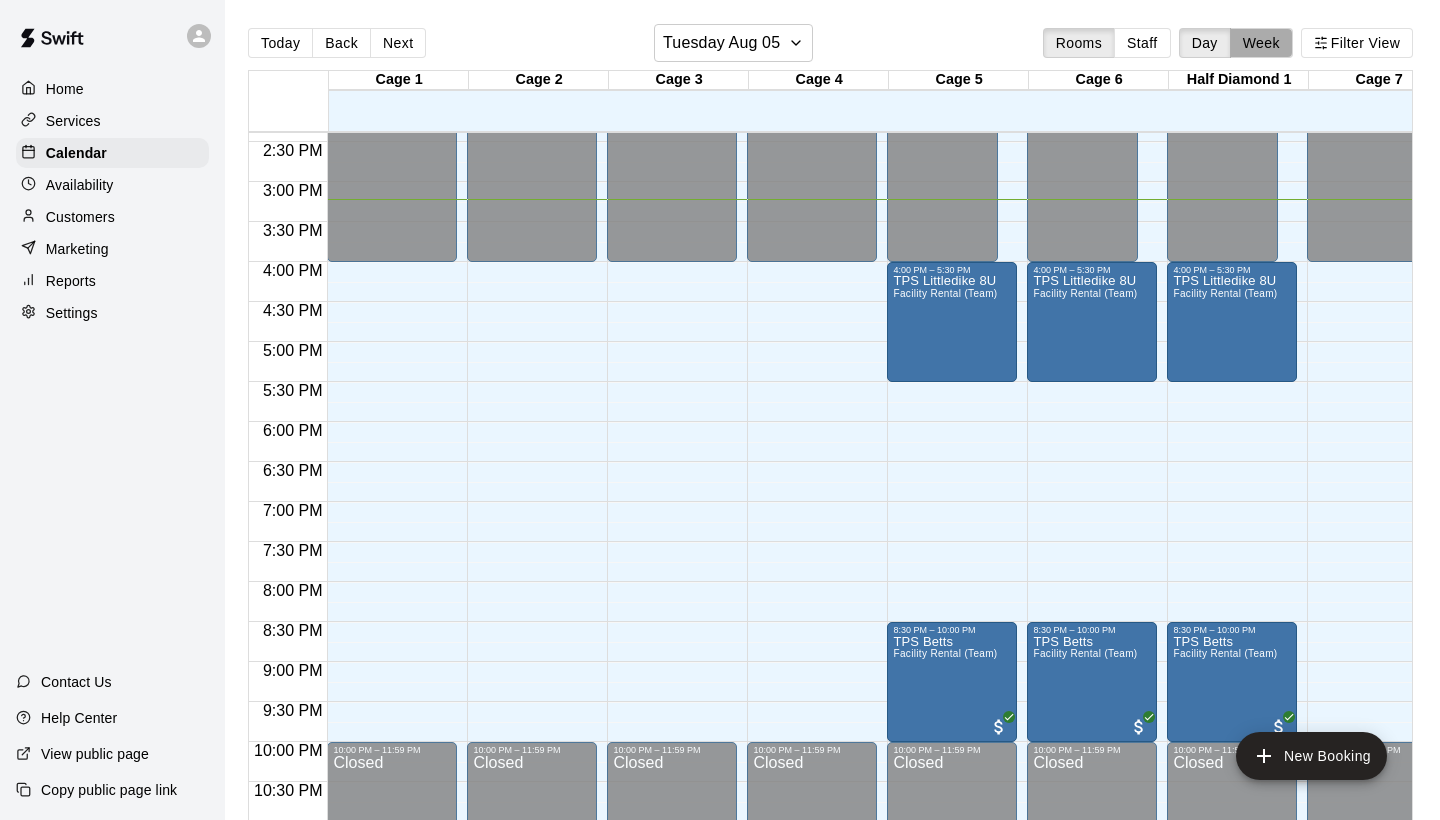 click on "Week" at bounding box center (1261, 43) 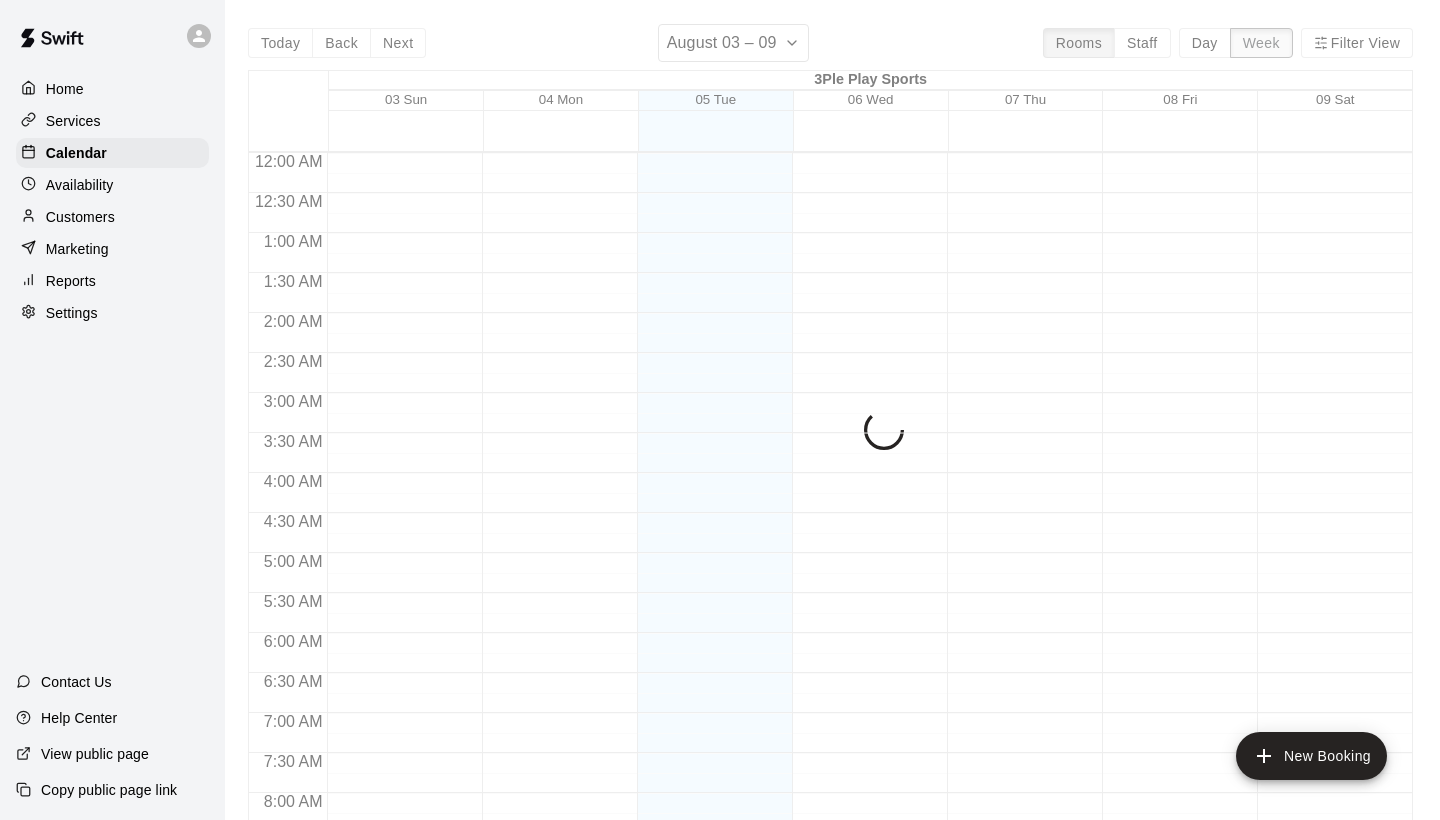 scroll, scrollTop: 1218, scrollLeft: 0, axis: vertical 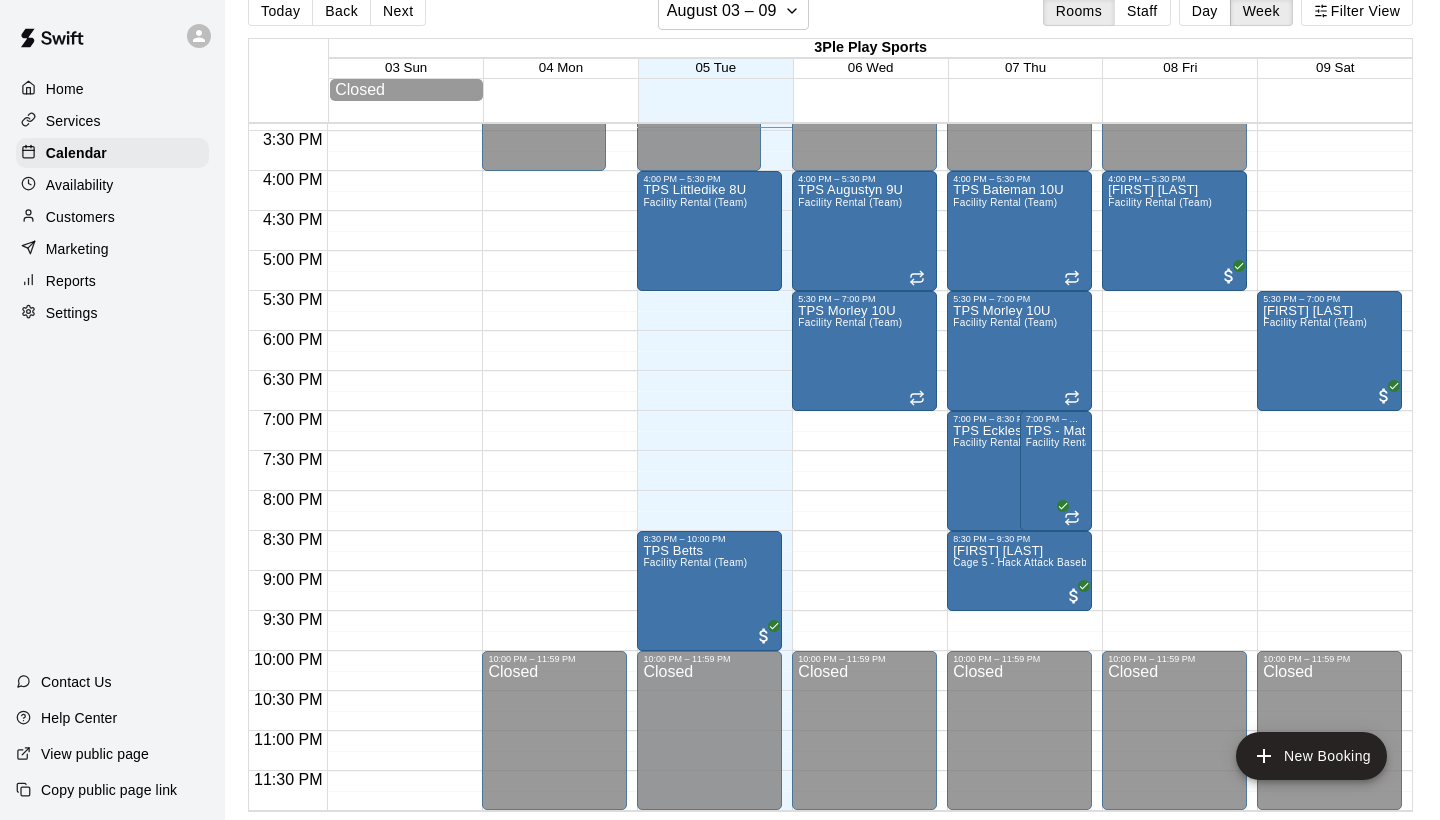 click on "Copy public page link" at bounding box center (109, 790) 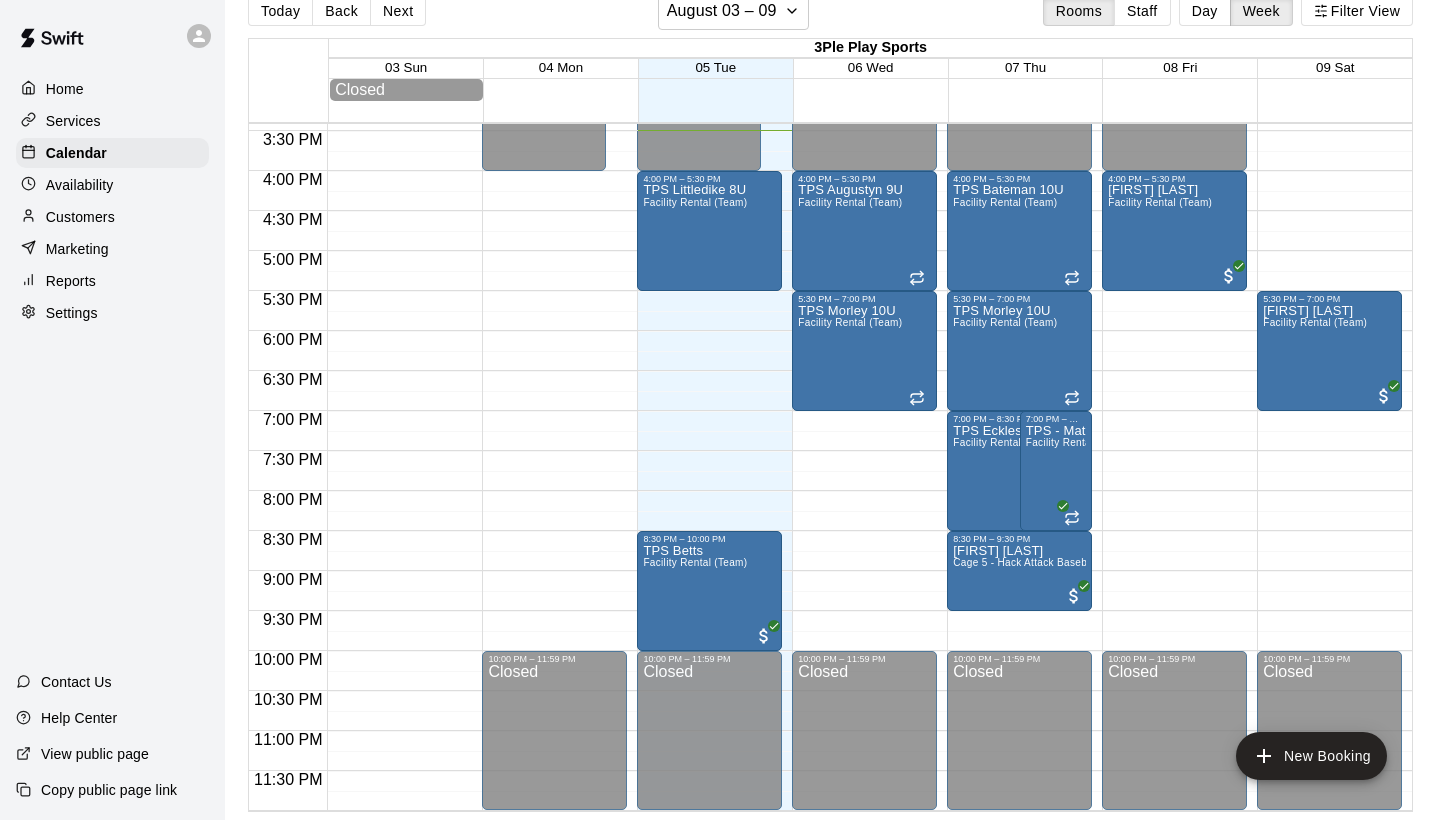 click on "Services" at bounding box center (73, 121) 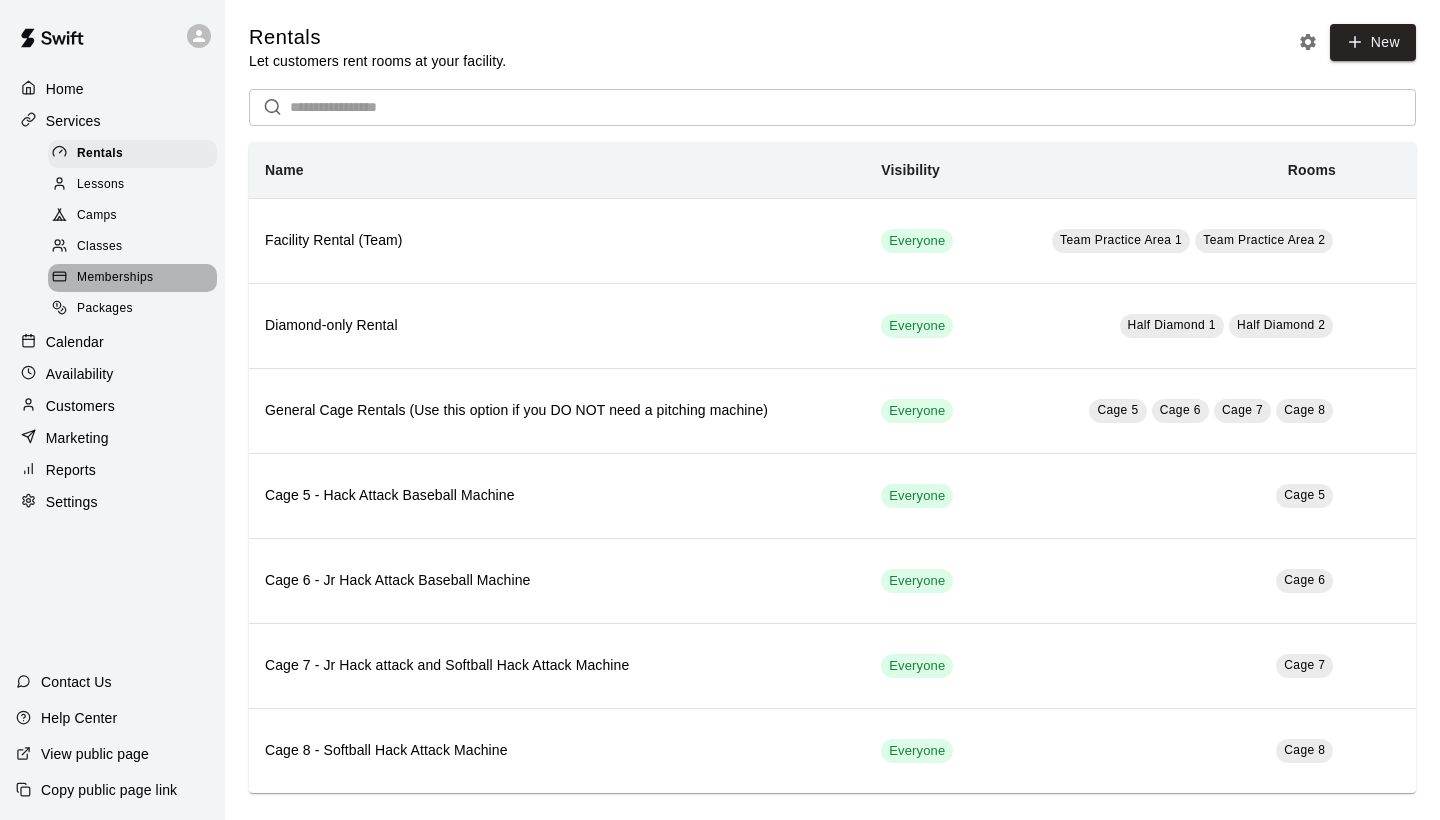 click on "Memberships" at bounding box center (115, 278) 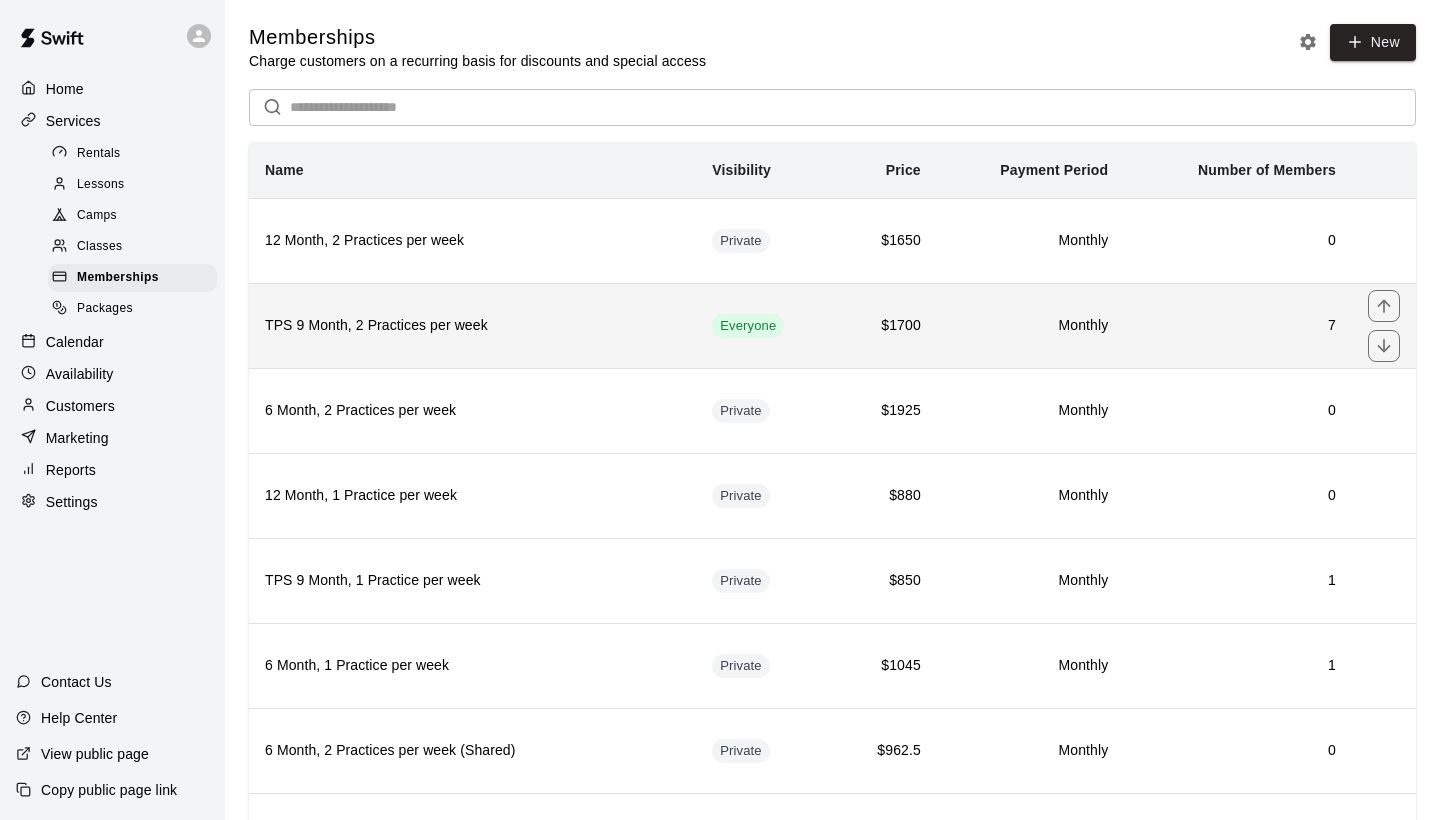 click on "TPS 9 Month, 2 Practices per week" at bounding box center (472, 326) 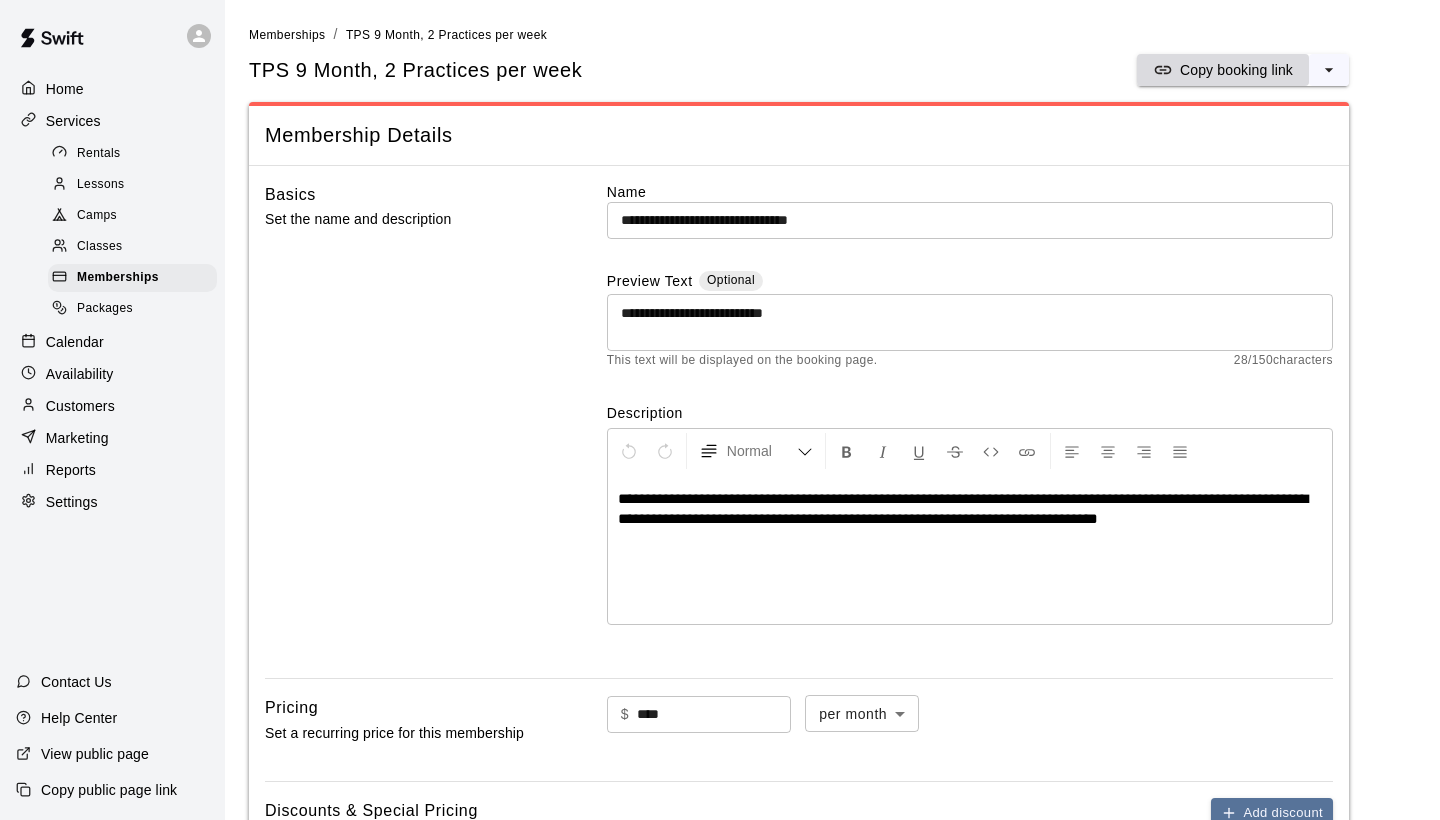 click on "Copy booking link" at bounding box center (1236, 70) 